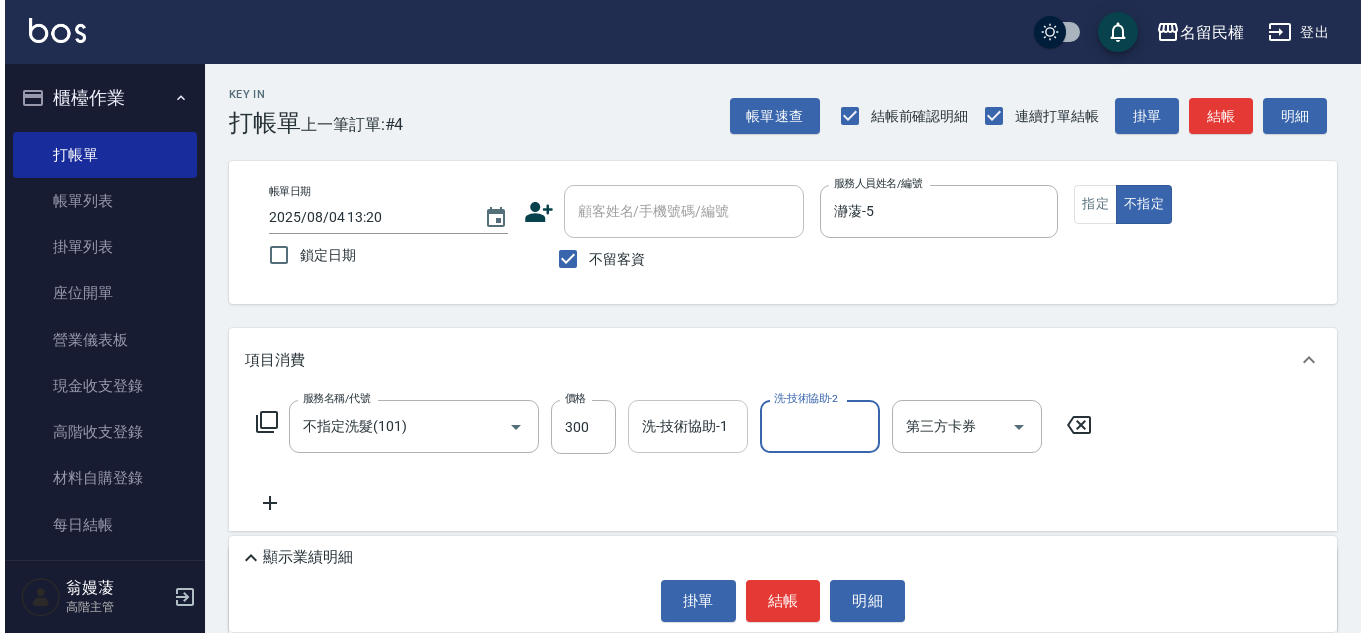 scroll, scrollTop: 0, scrollLeft: 0, axis: both 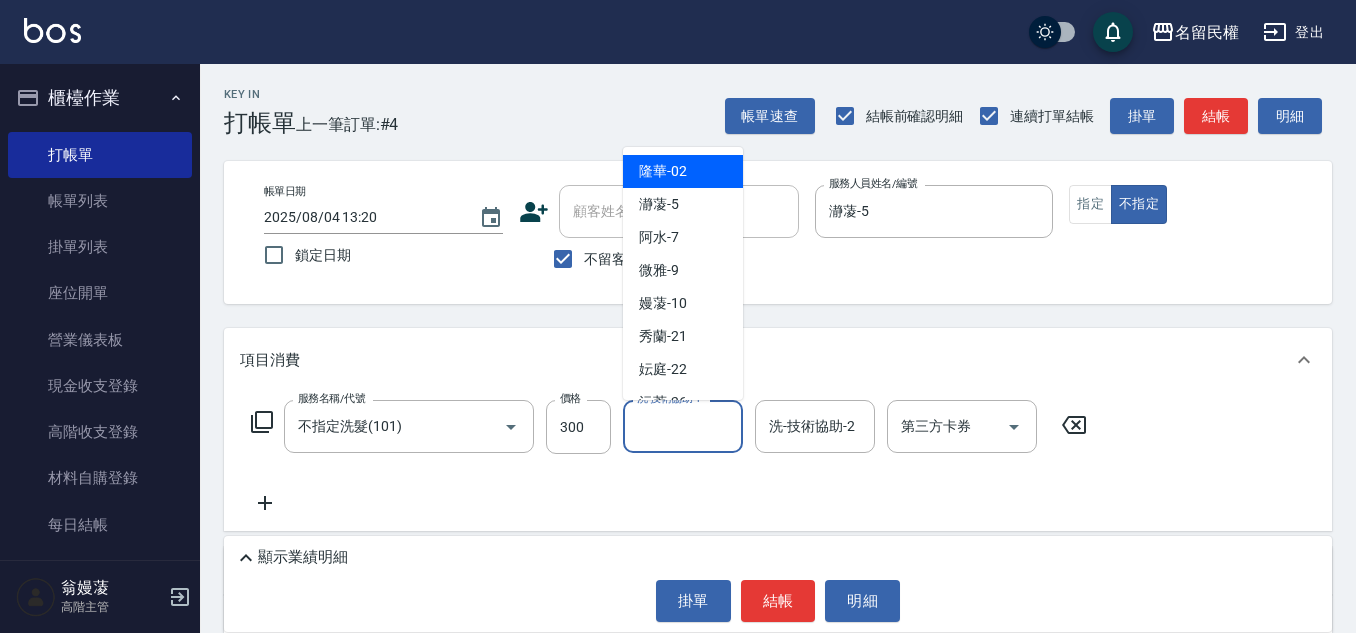 click on "洗-技術協助-1" at bounding box center (683, 426) 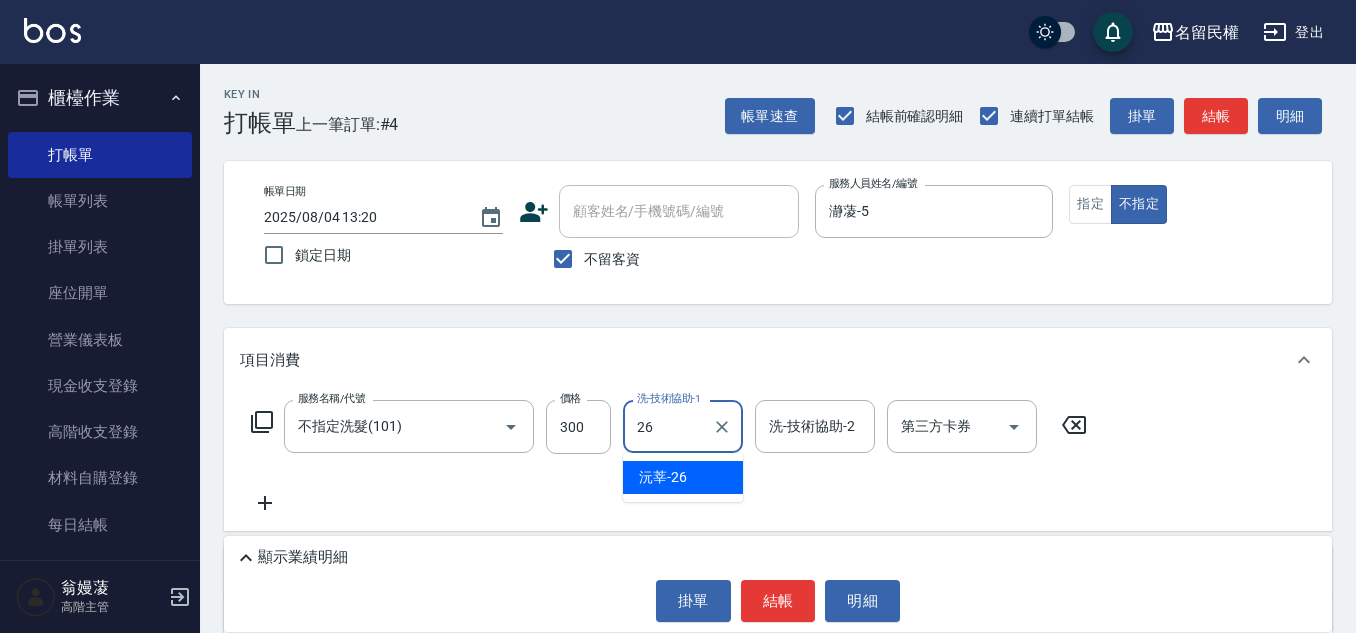 type on "沅莘-26" 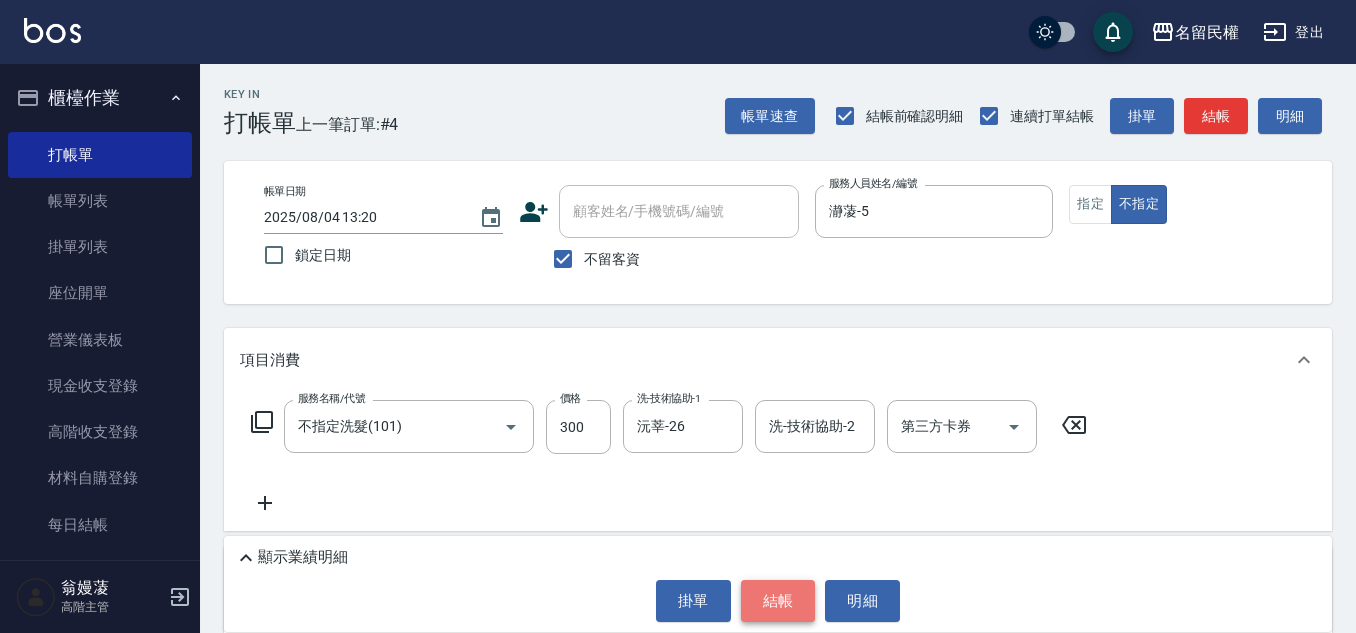 click on "結帳" at bounding box center [778, 601] 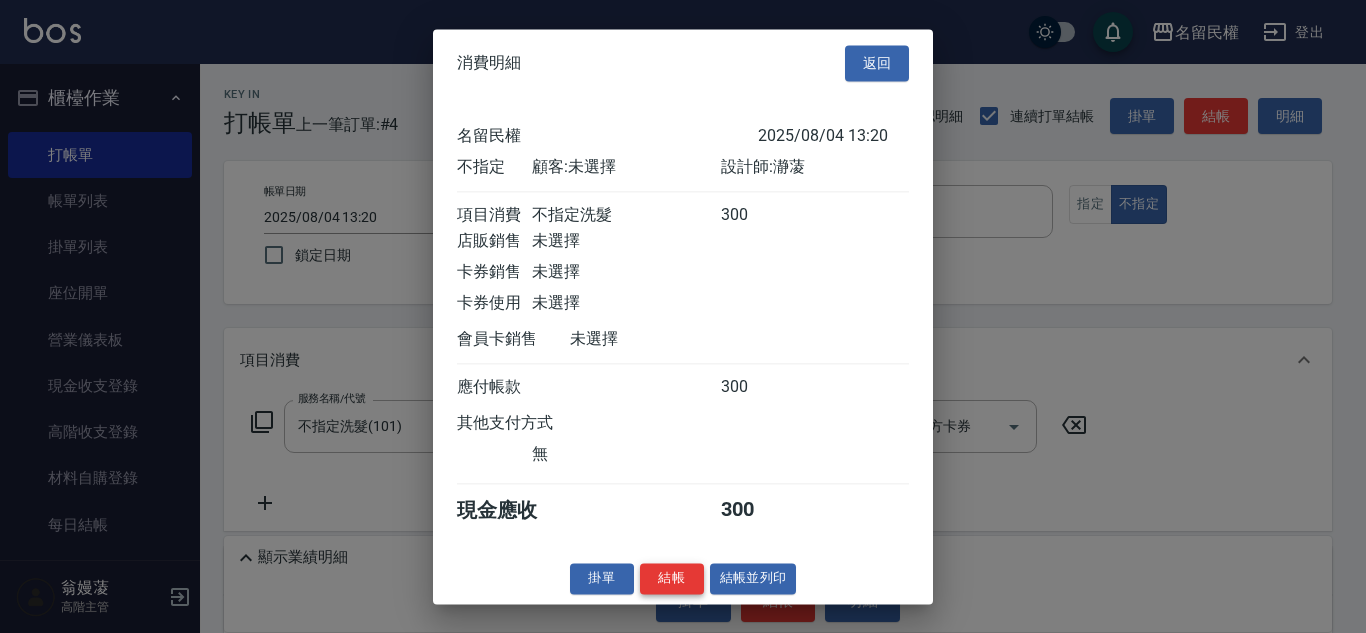 click on "結帳" at bounding box center (672, 578) 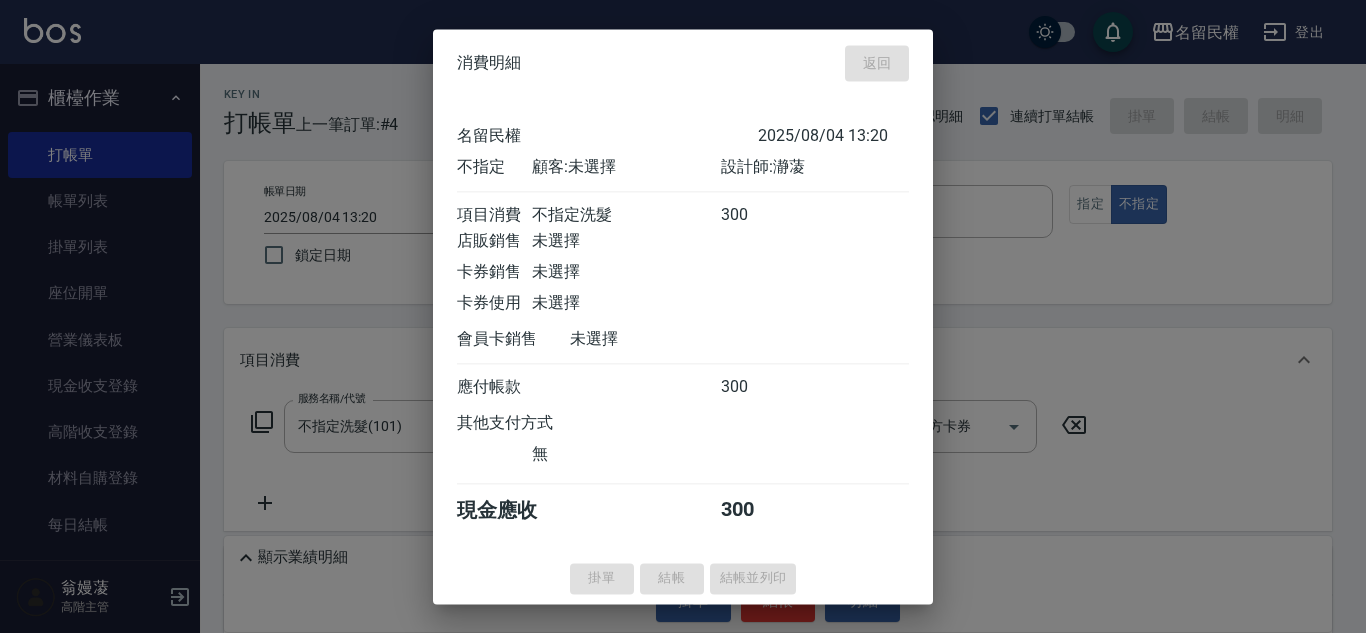 type on "2025/08/04 15:41" 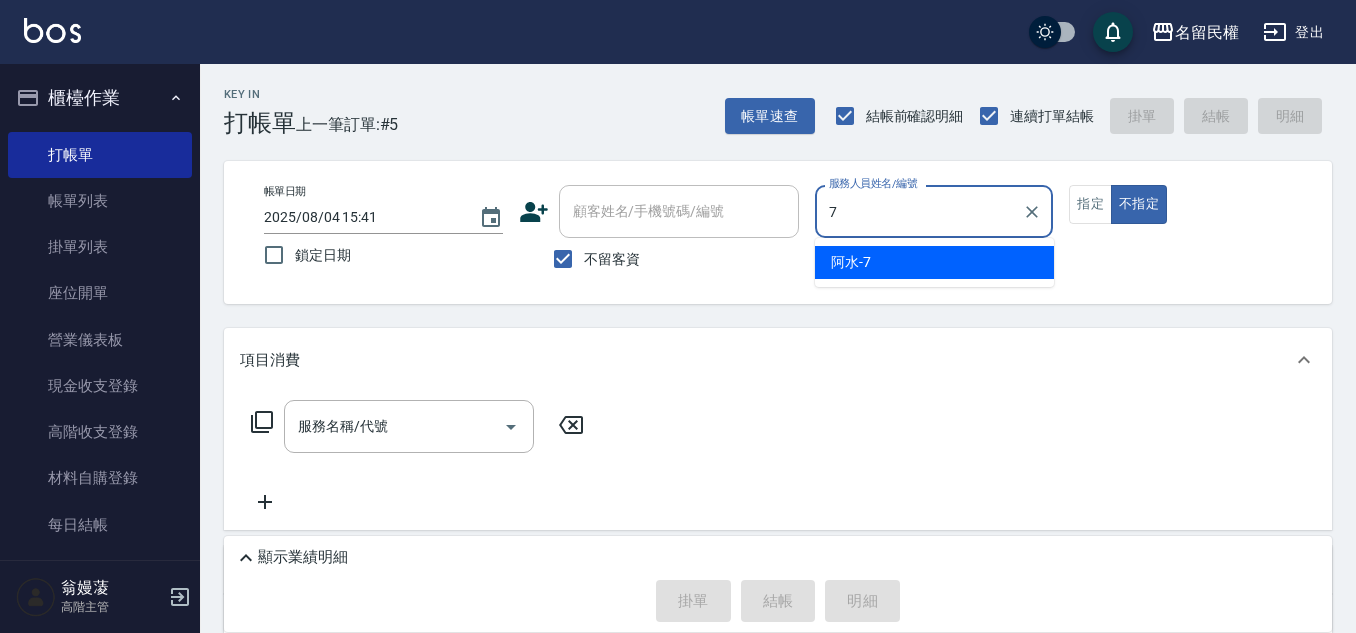 type on "阿水-7" 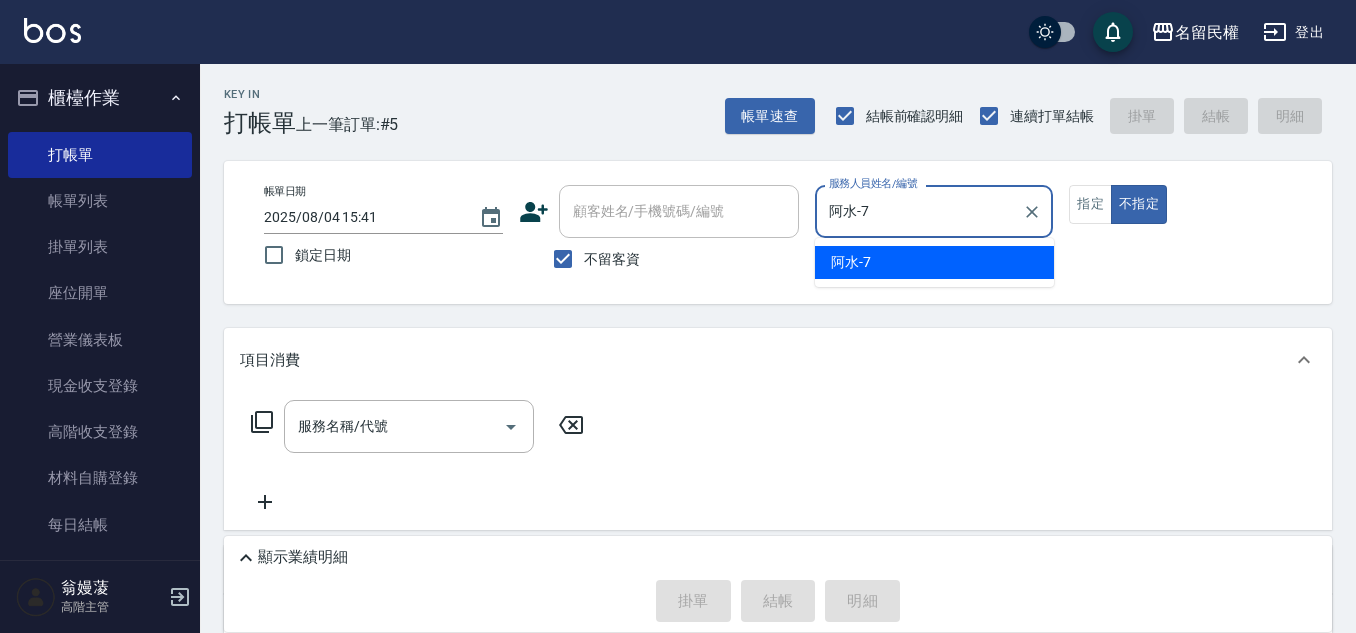 type on "false" 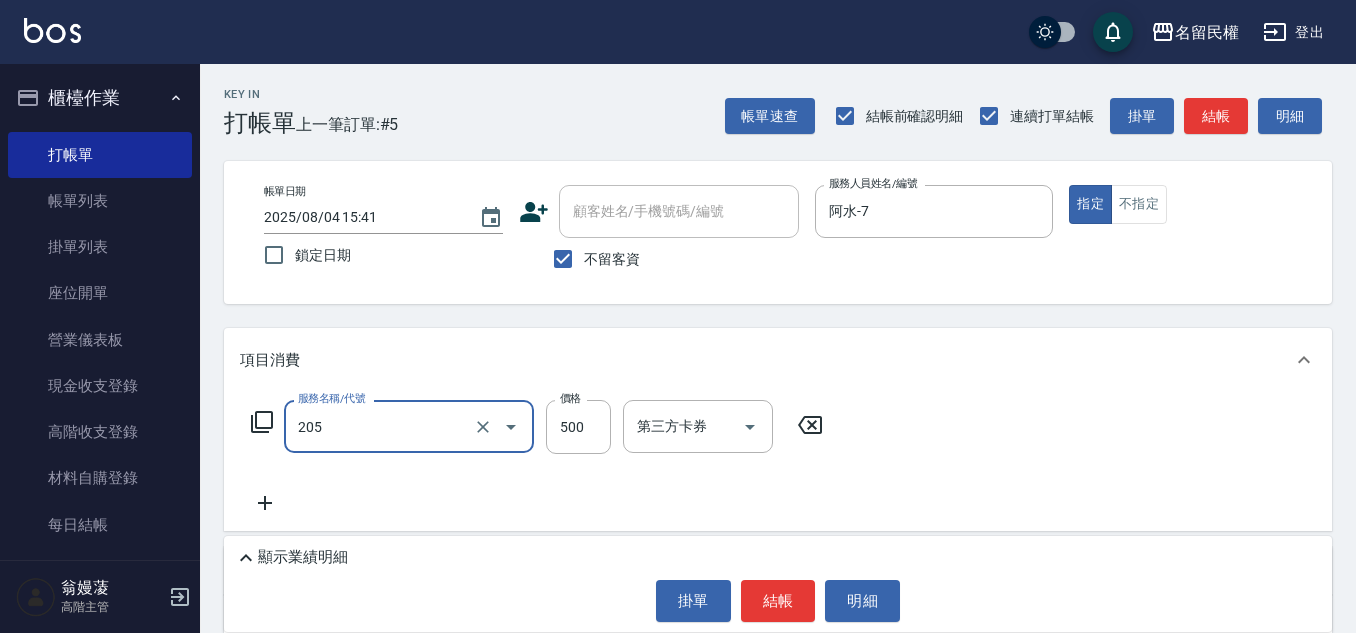 type on "指定洗剪(205)" 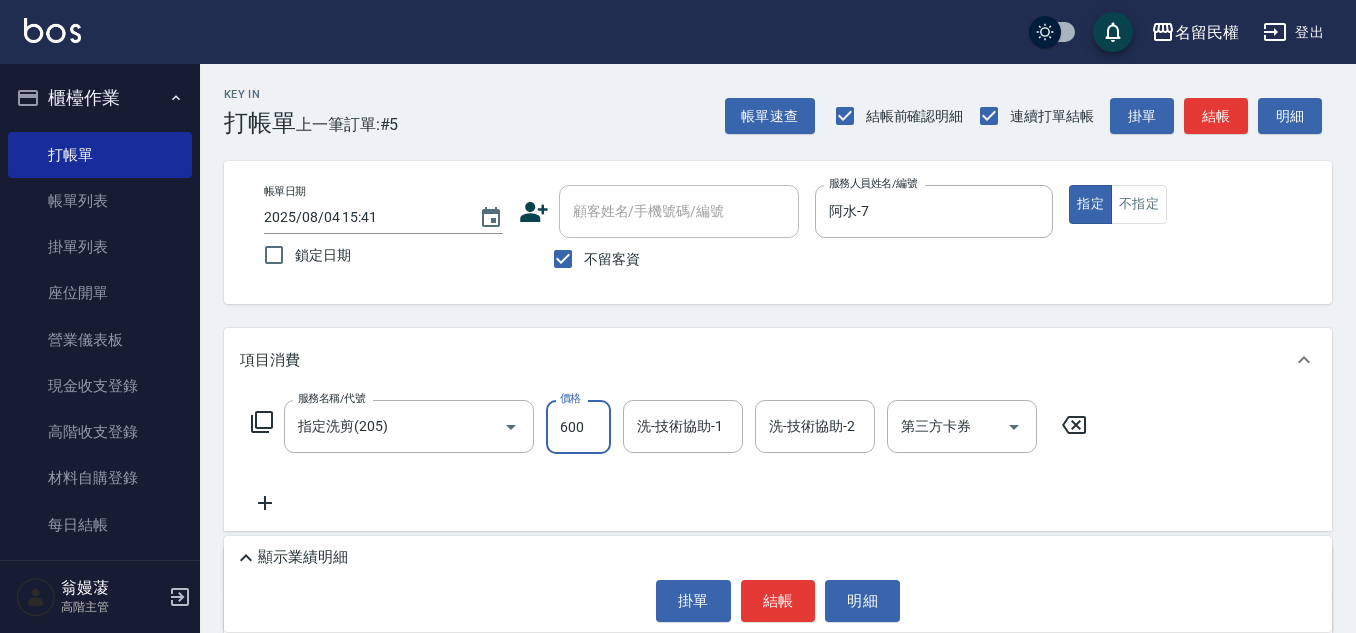 type on "600" 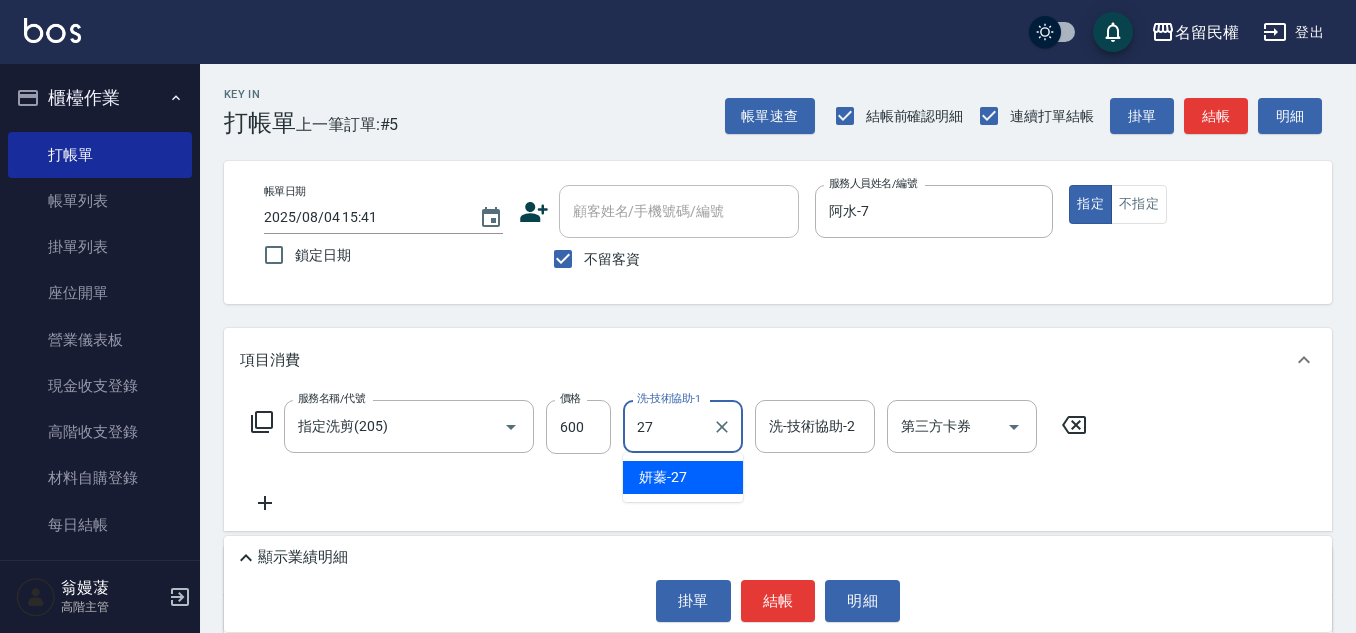type on "妍蓁-27" 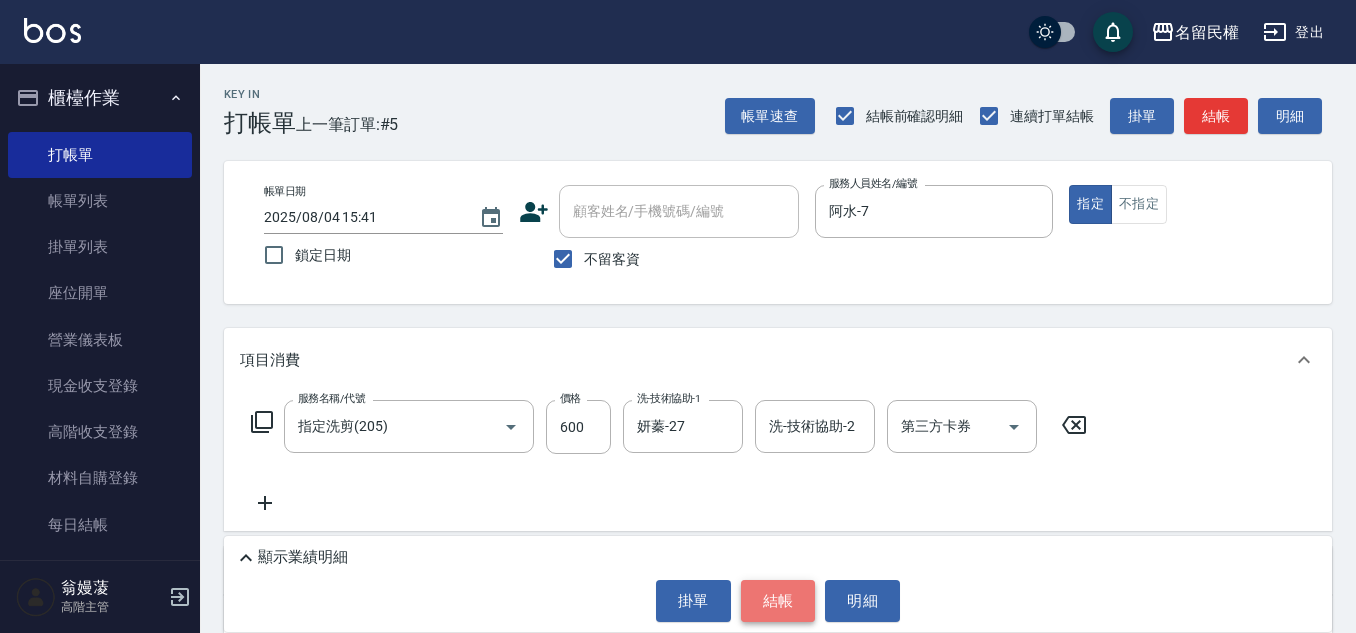 click on "結帳" at bounding box center (778, 601) 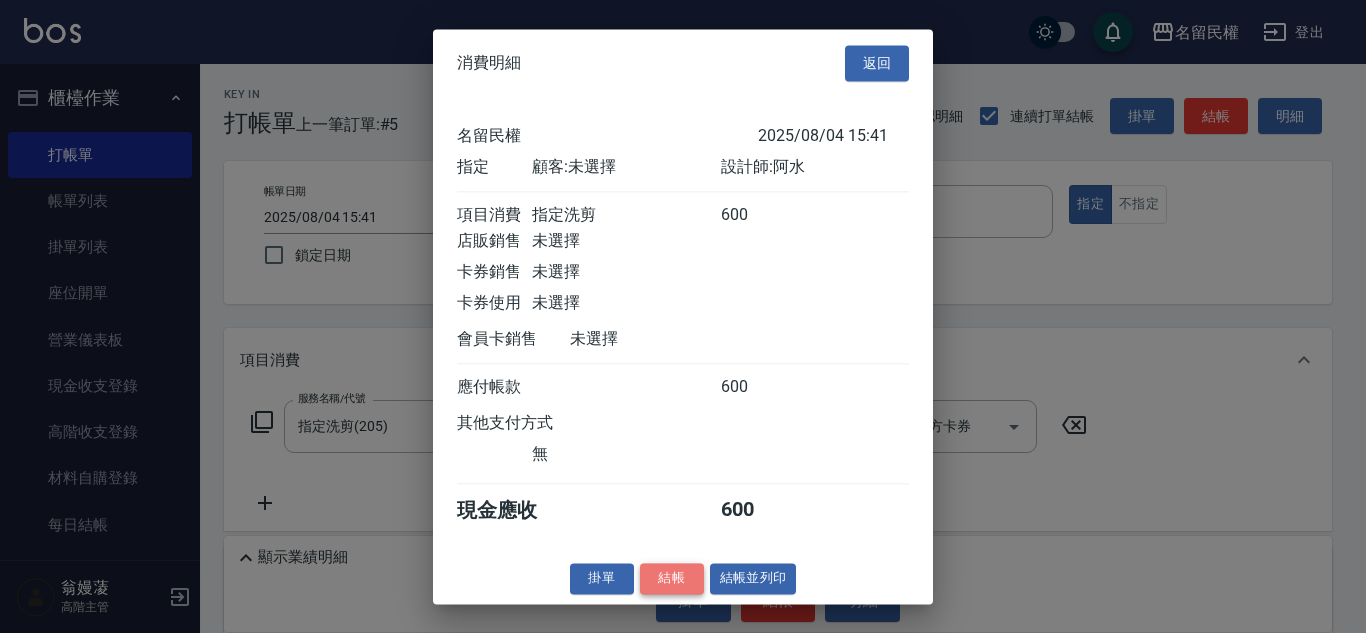 click on "結帳" at bounding box center (672, 578) 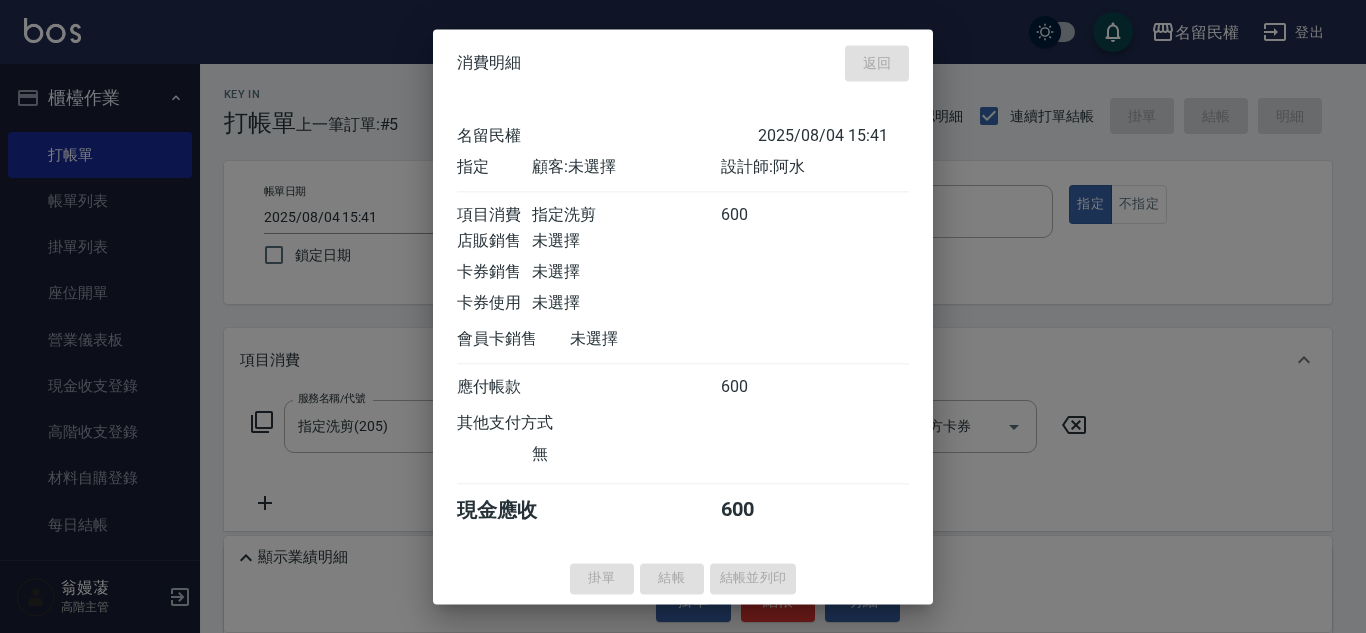 type on "2025/08/04 15:46" 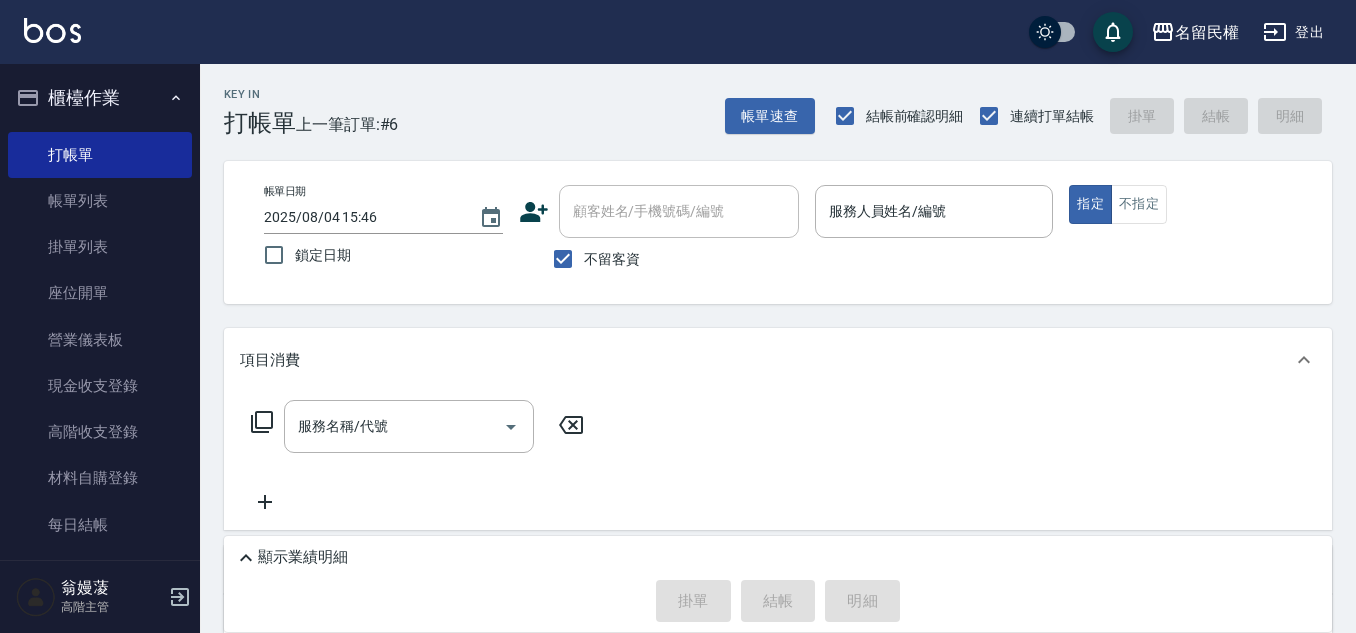 click on "不留客資" at bounding box center [591, 259] 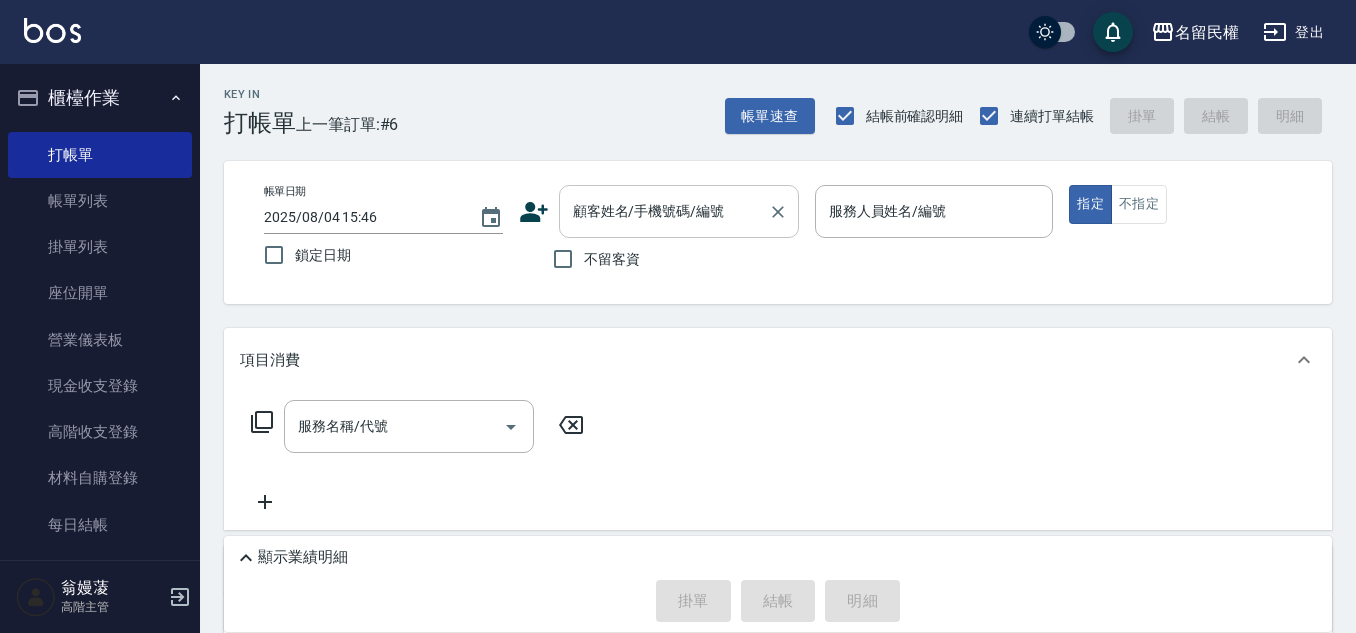 click on "顧客姓名/手機號碼/編號" at bounding box center (664, 211) 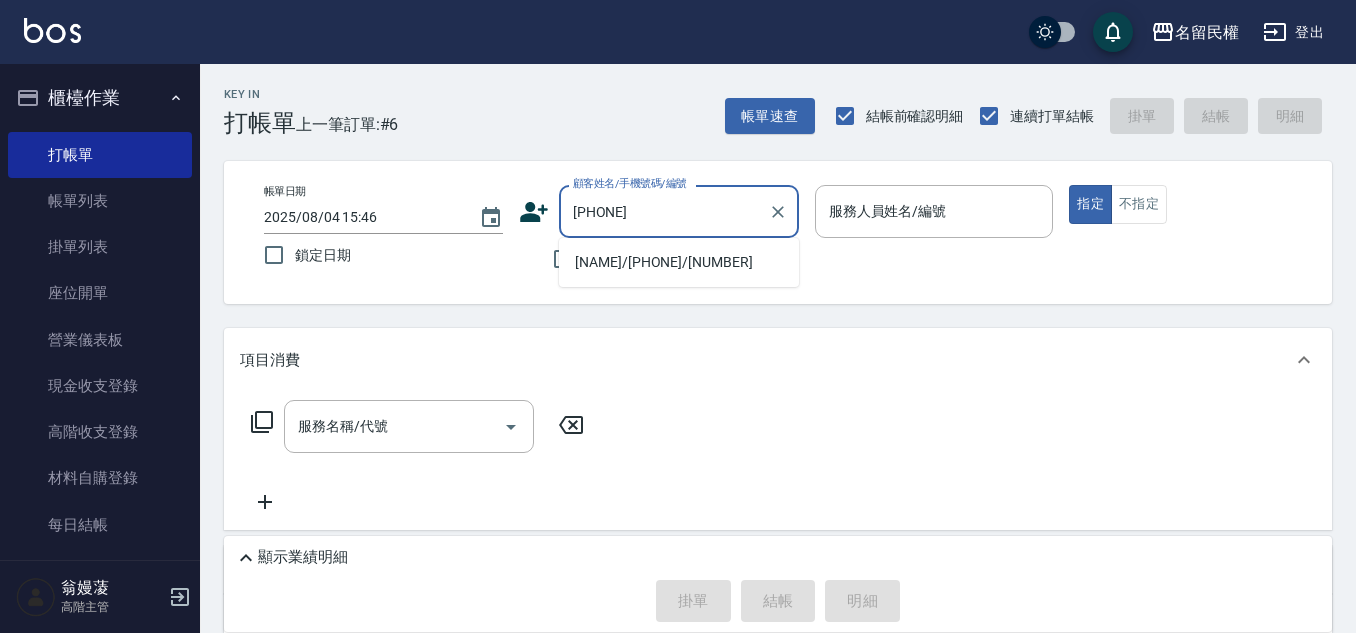click on "[NAME]/[PHONE]/[NUMBER]" at bounding box center [679, 262] 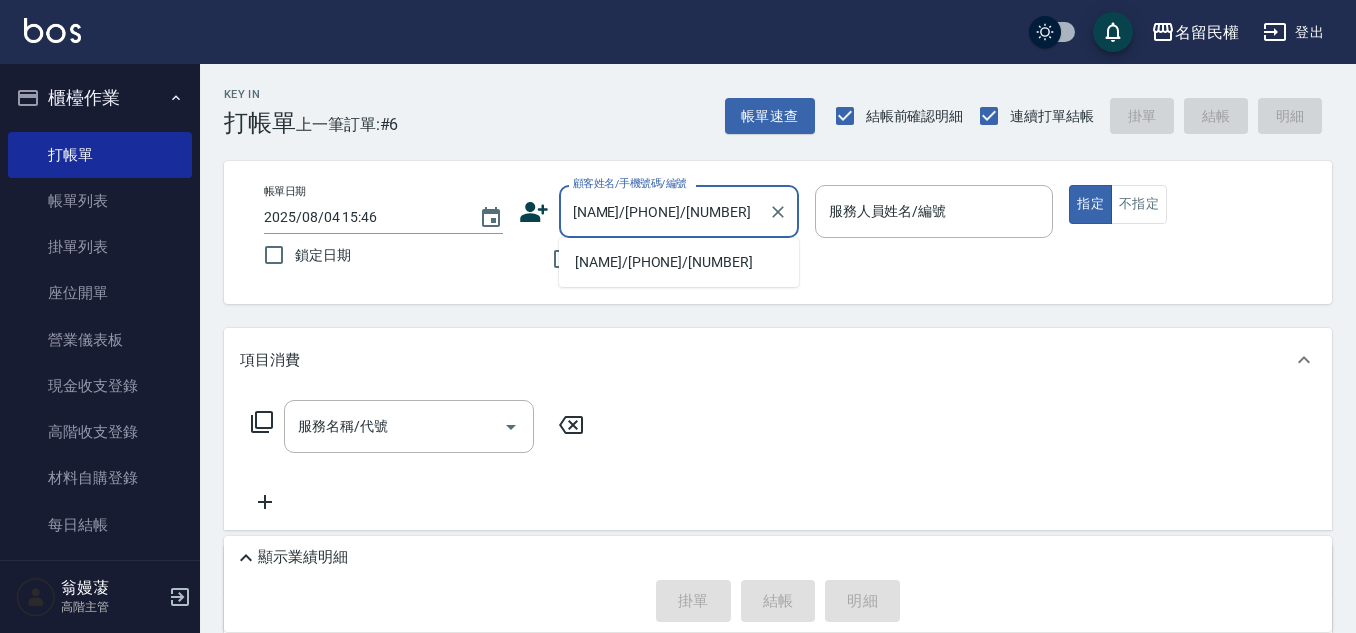 type on "瀞蓤-5" 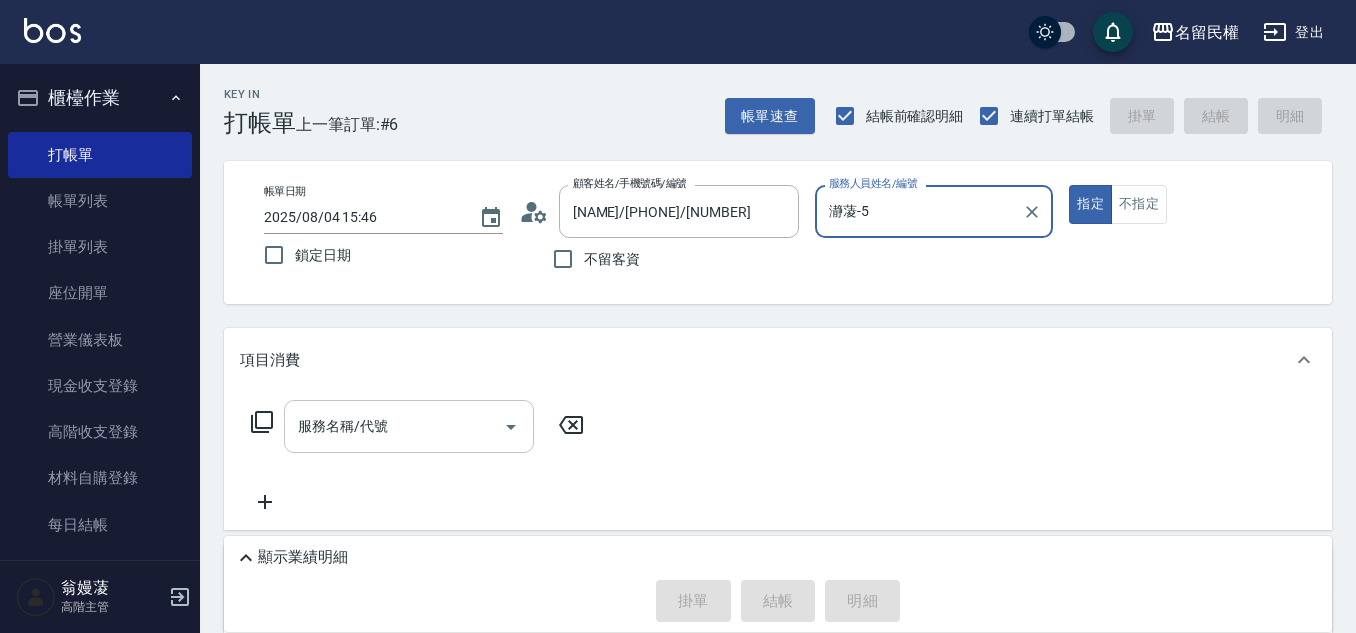 click on "服務名稱/代號" at bounding box center (394, 426) 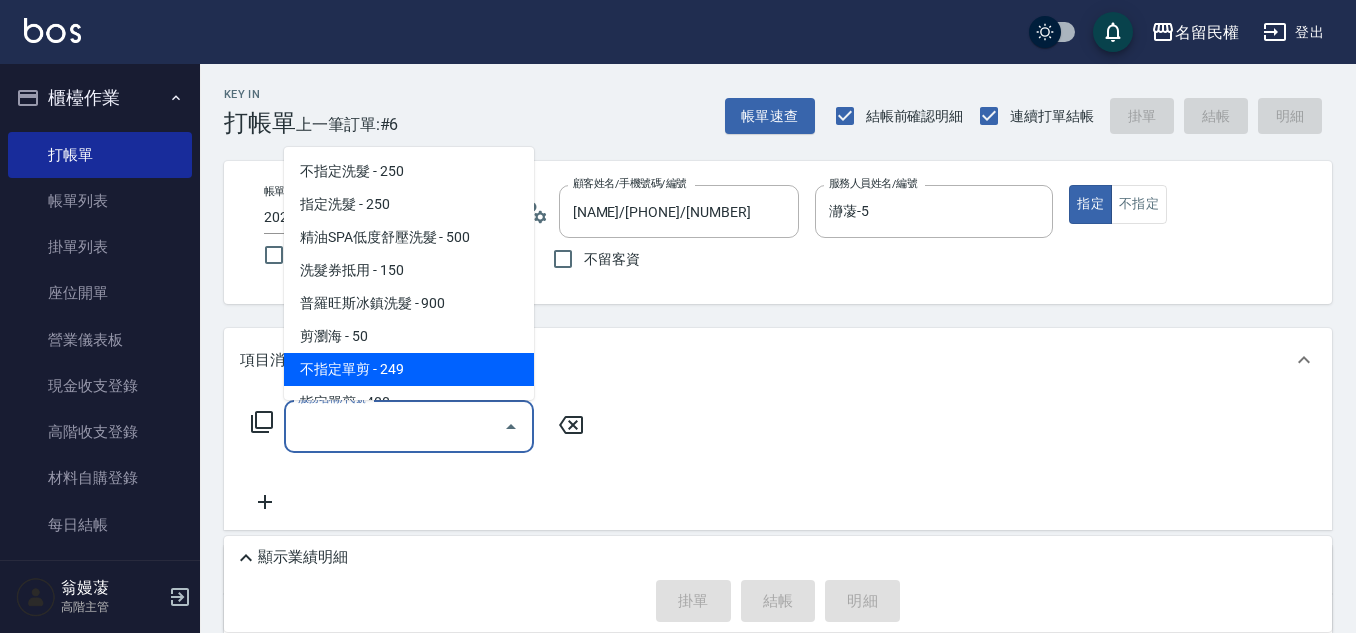 click on "項目消費" at bounding box center (778, 360) 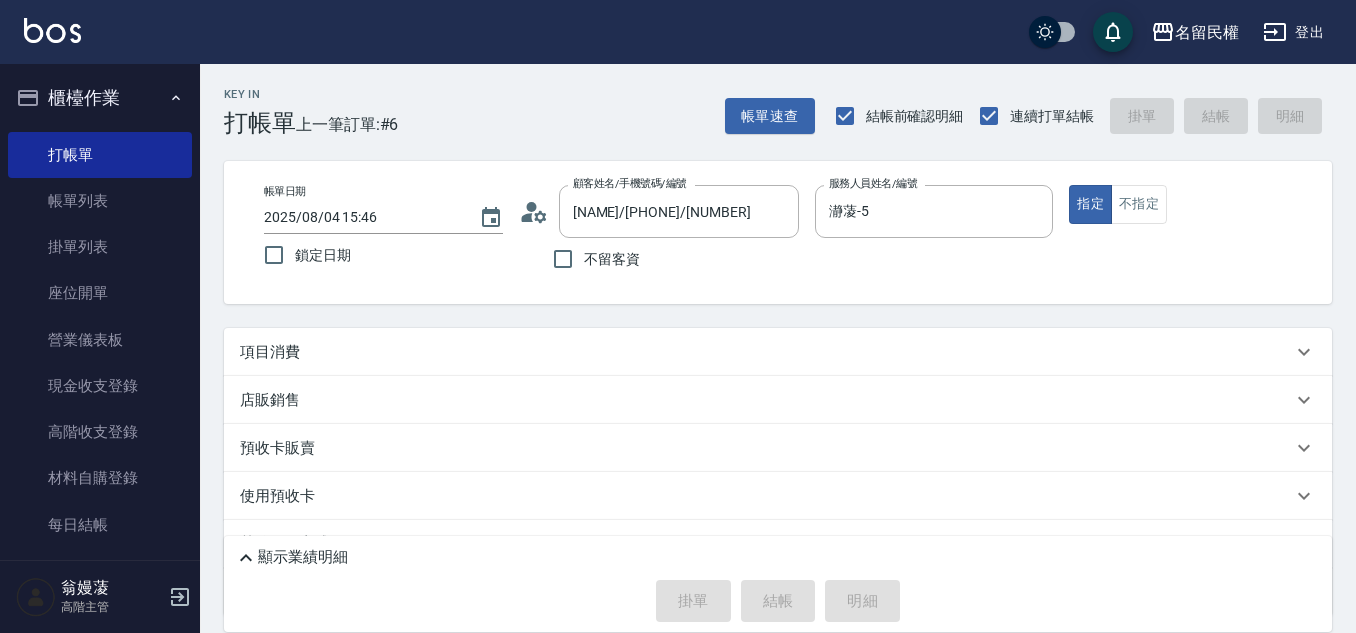click 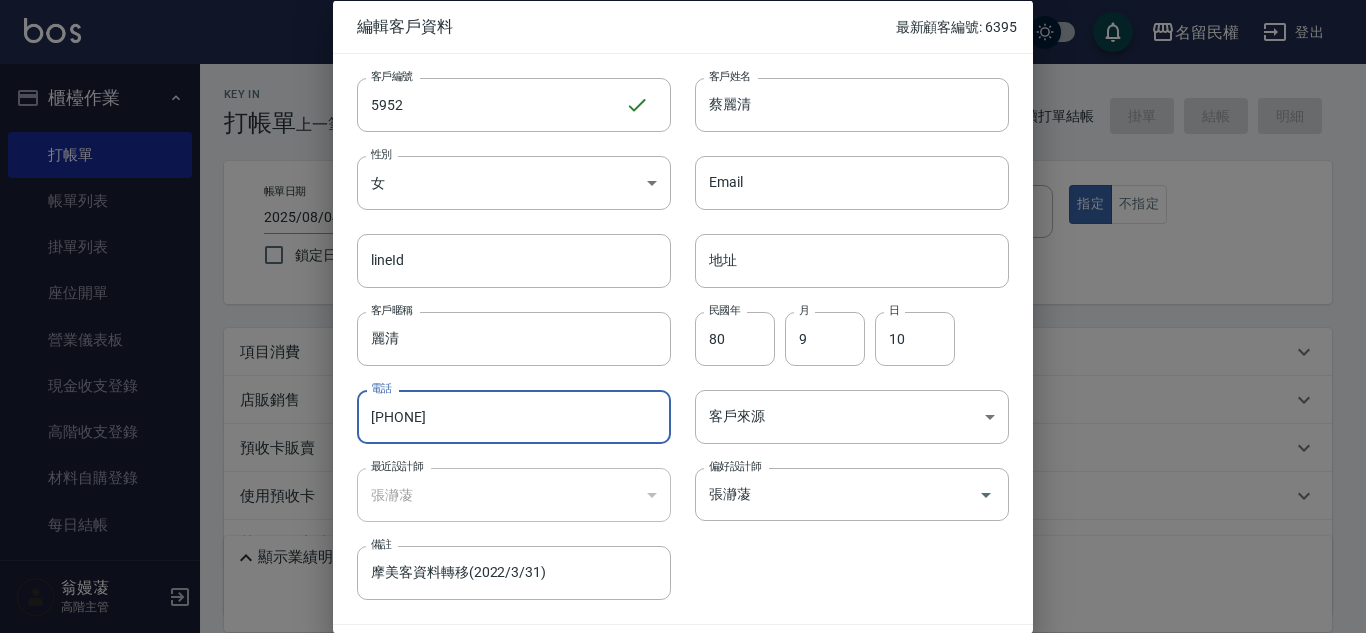 drag, startPoint x: 371, startPoint y: 417, endPoint x: 588, endPoint y: 446, distance: 218.92921 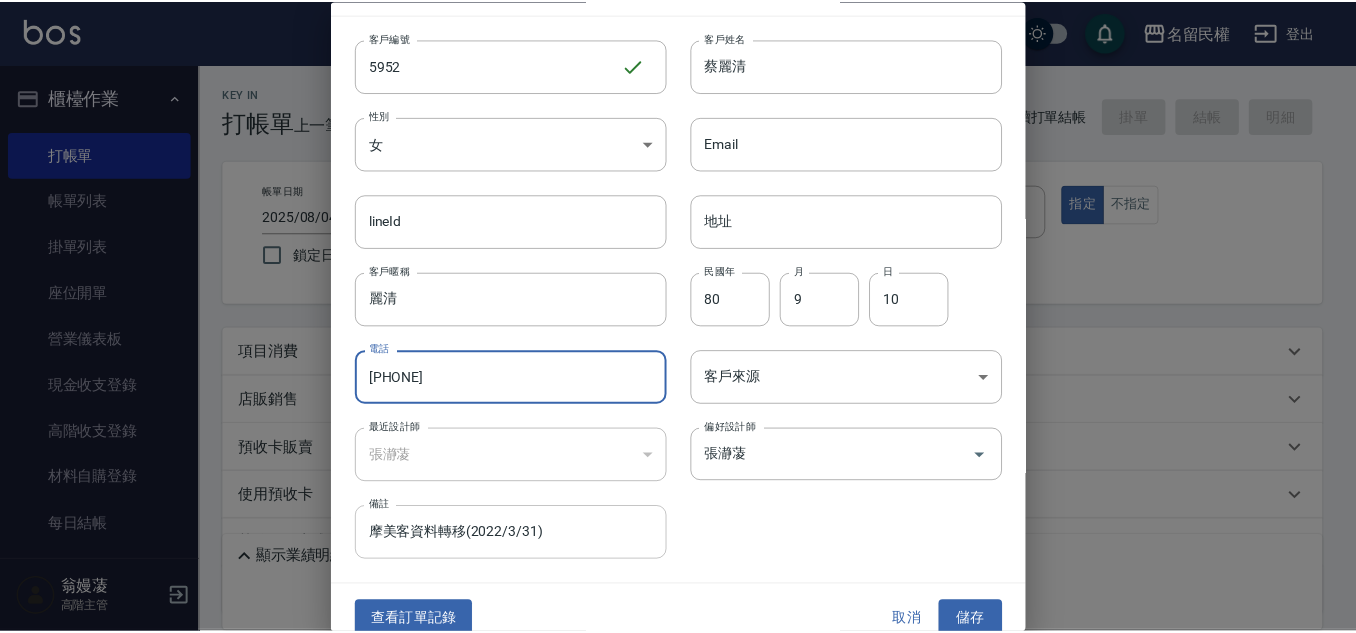 scroll, scrollTop: 60, scrollLeft: 0, axis: vertical 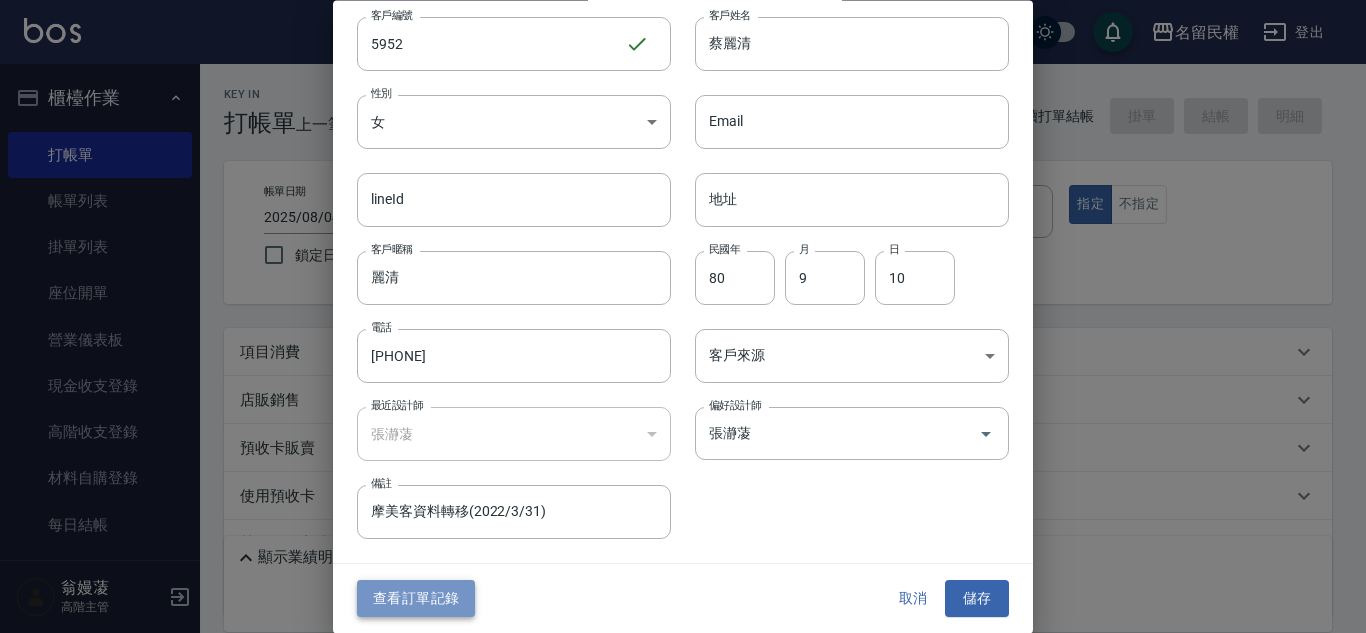 click on "查看訂單記錄" at bounding box center [416, 599] 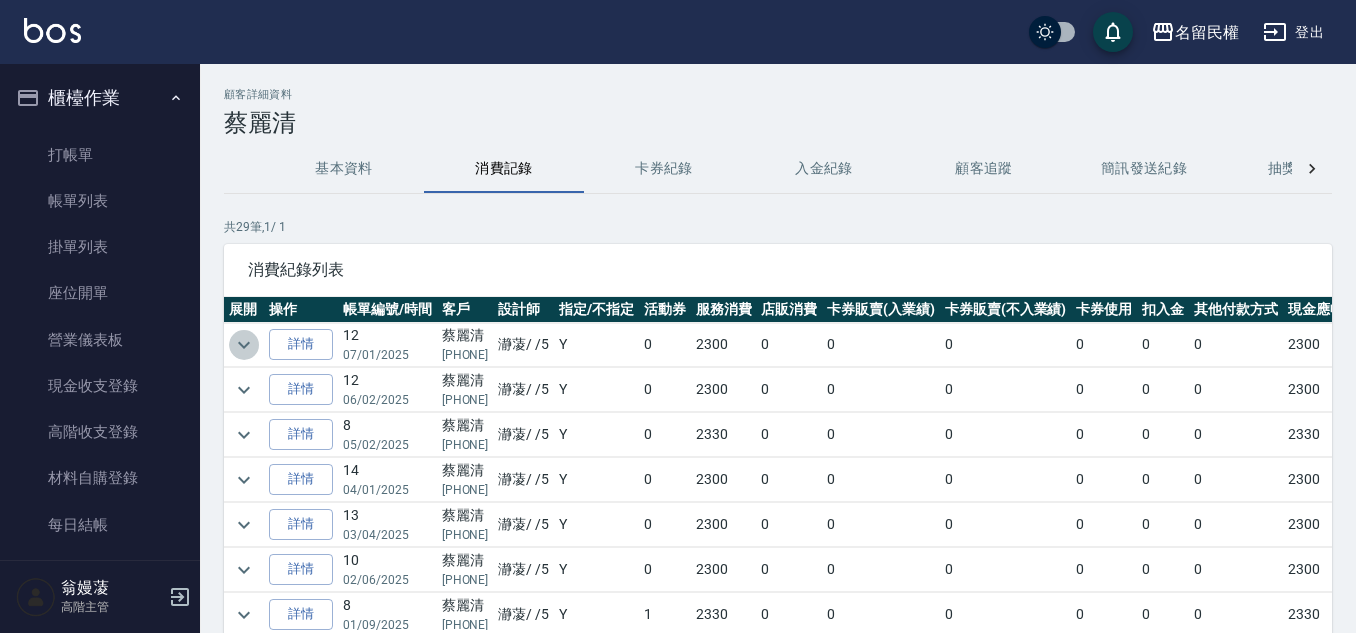 click 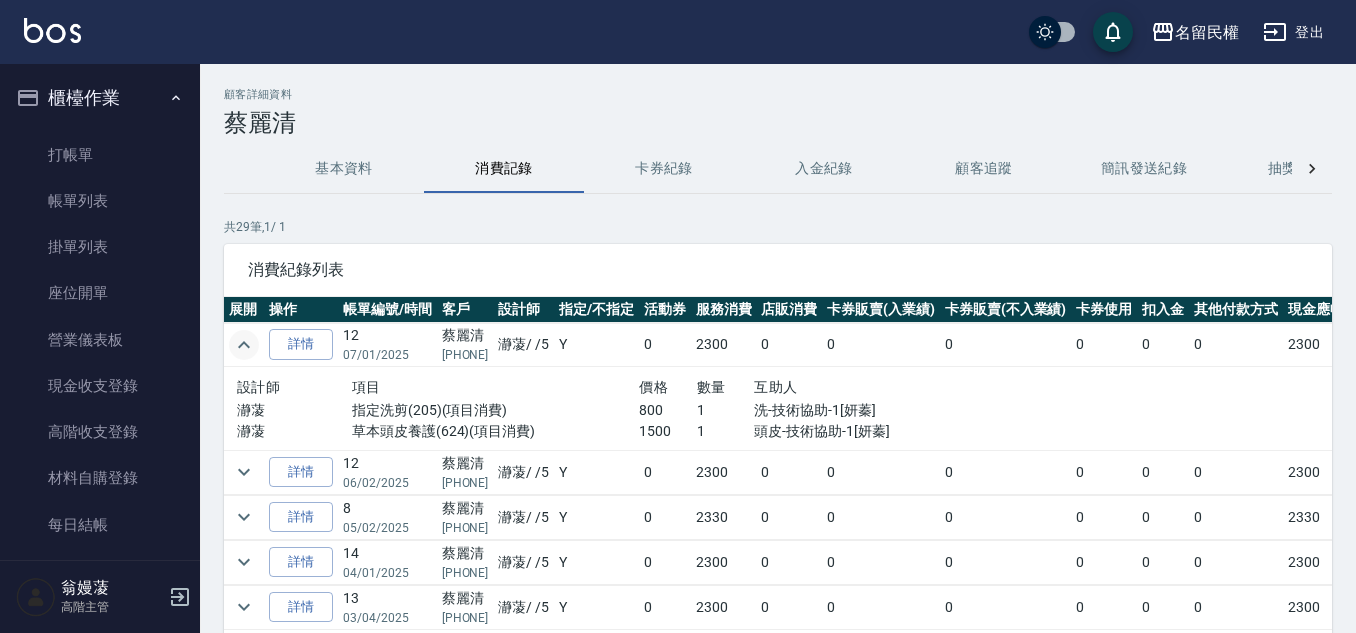 scroll, scrollTop: 100, scrollLeft: 0, axis: vertical 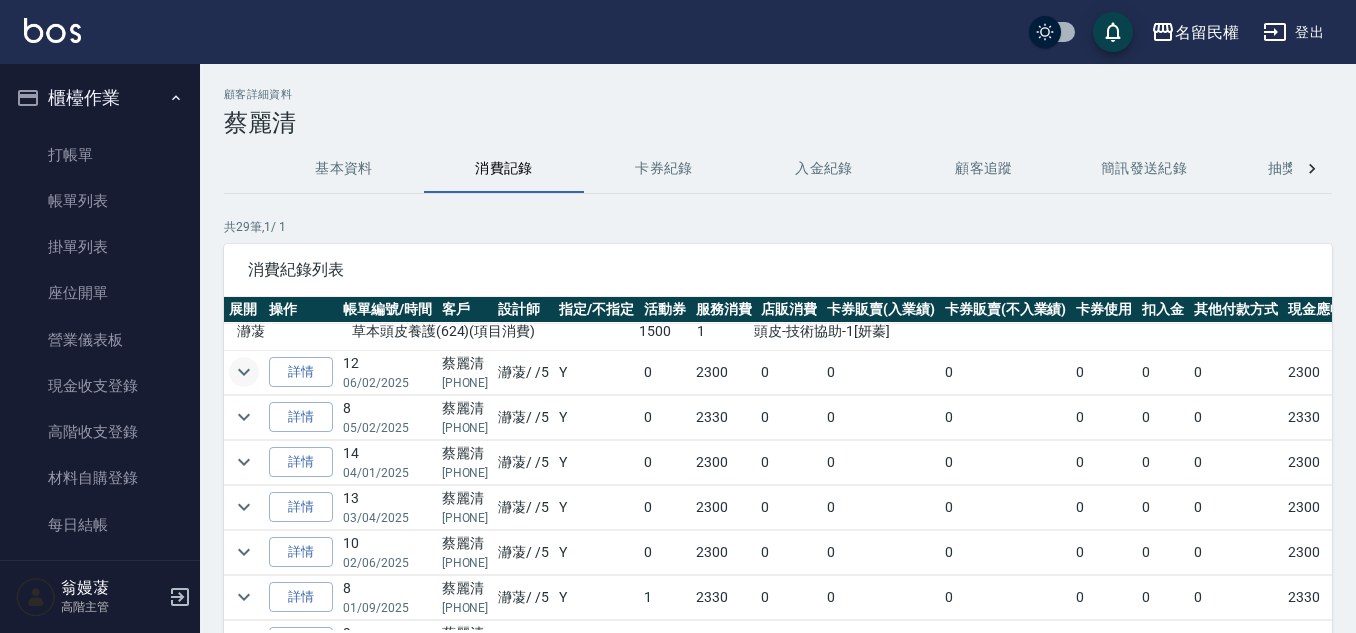 click 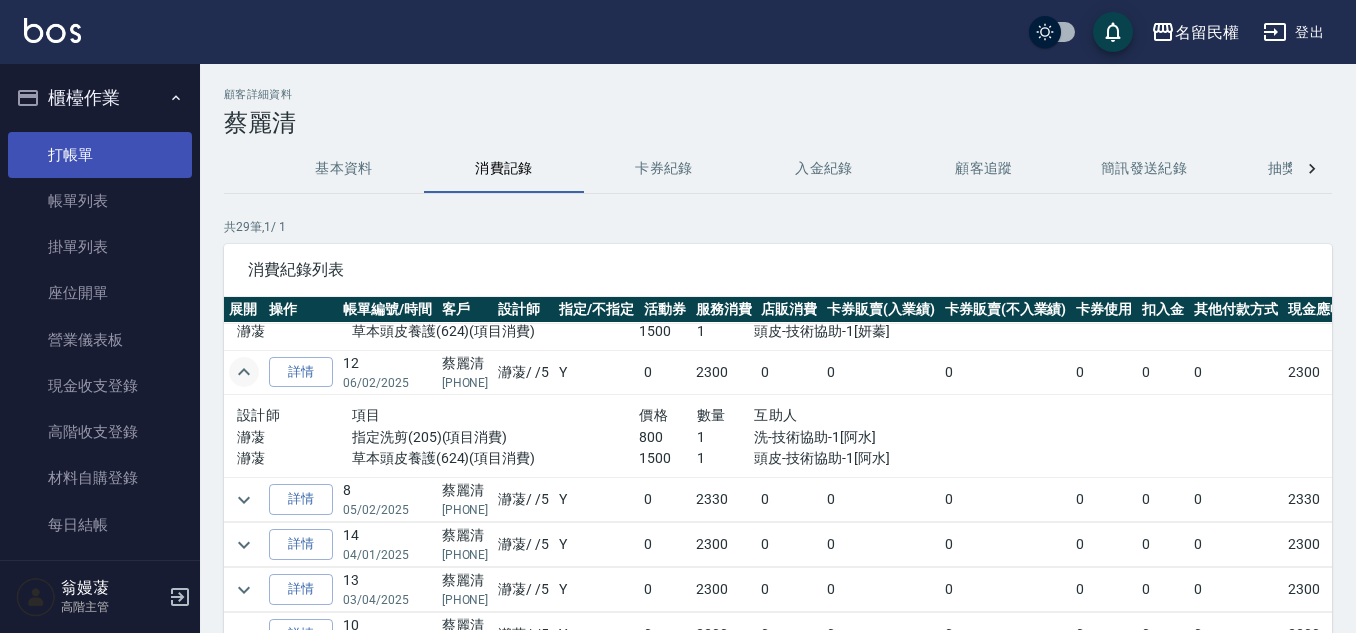 click on "打帳單" at bounding box center [100, 155] 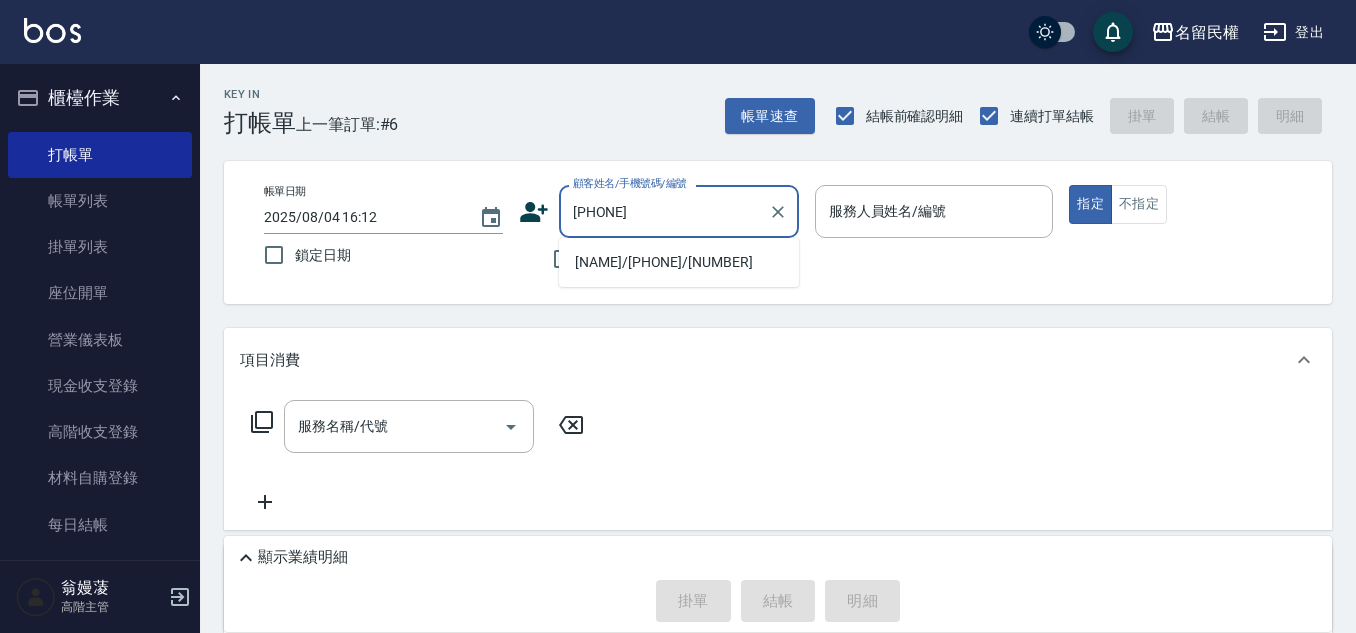 click on "[NAME]/[PHONE]/[NUMBER]" at bounding box center (679, 262) 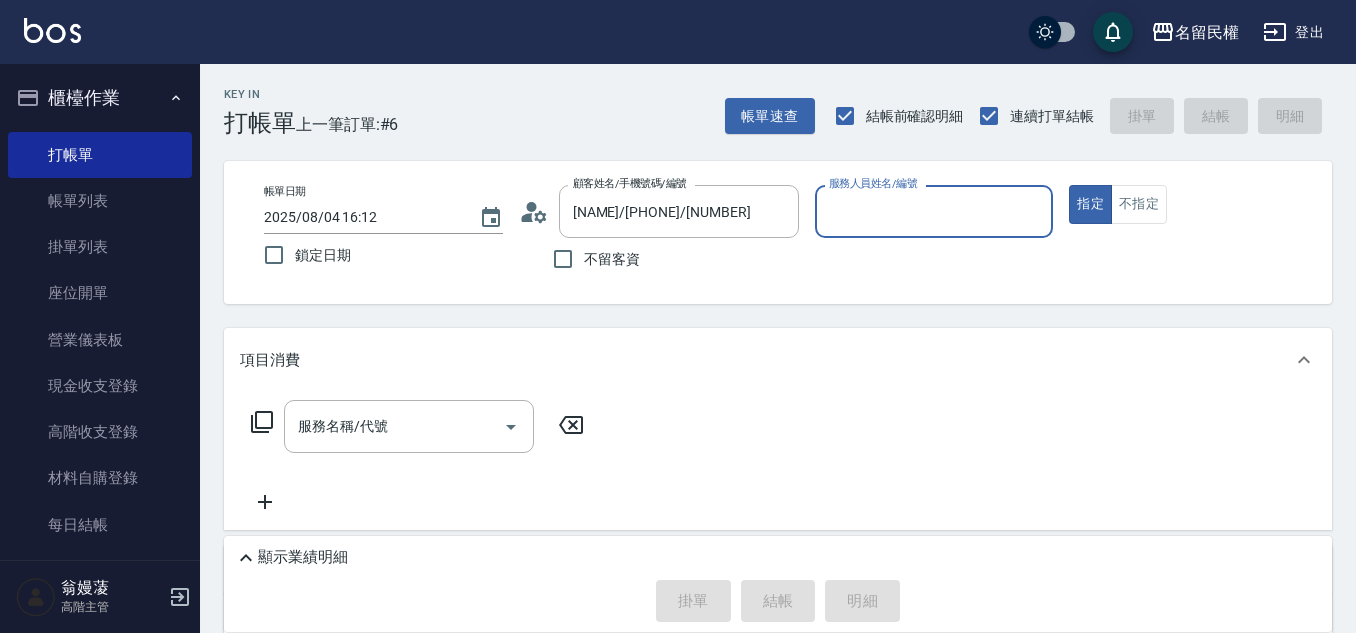 type on "瀞蓤-5" 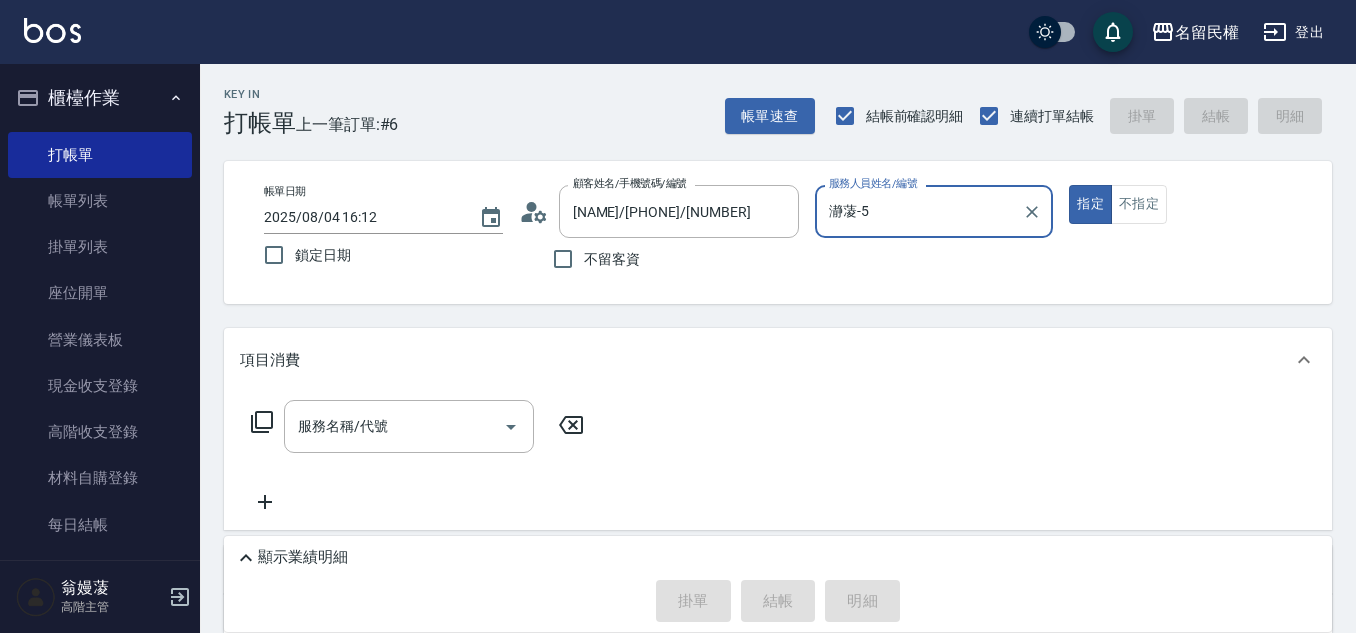 click on "帳單日期 2025/08/04 16:12 鎖定日期 顧客姓名/手機號碼/編號 [NAME]/[PHONE]/[NUMBER] 顧客姓名/手機號碼/編號 不留客資 服務人員姓名/編號 瀞蓤-5 服務人員姓名/編號 指定 不指定" at bounding box center (778, 232) 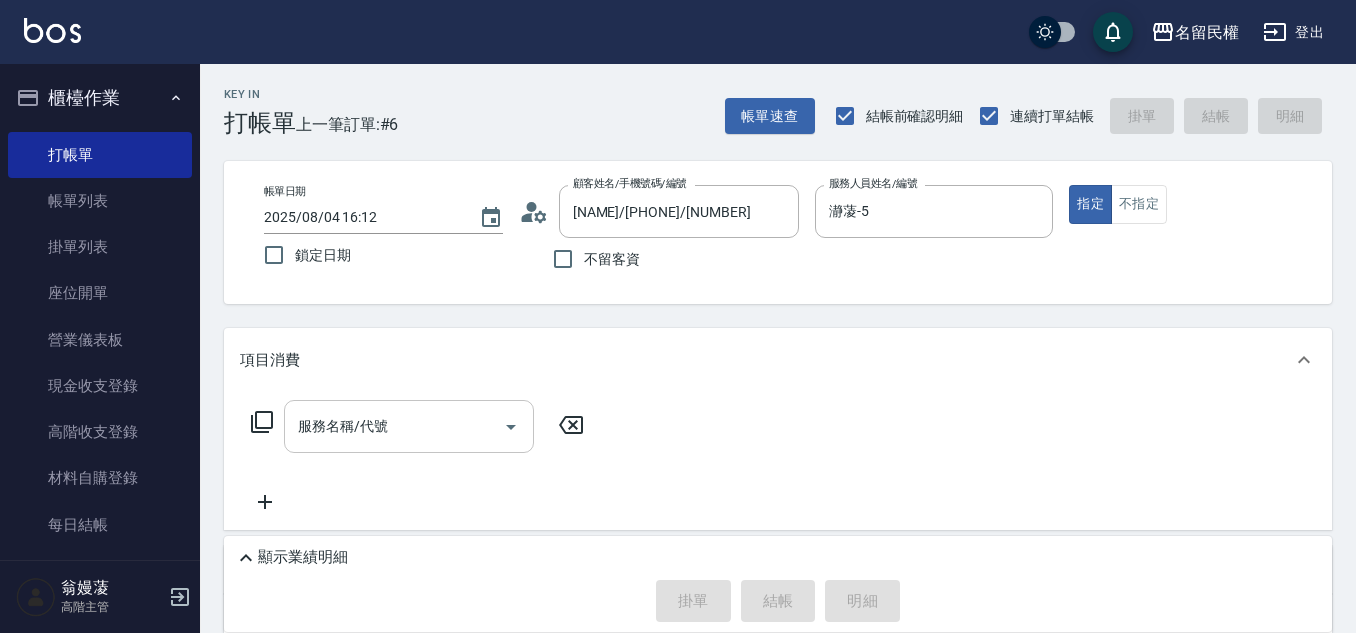click on "服務名稱/代號" at bounding box center [409, 426] 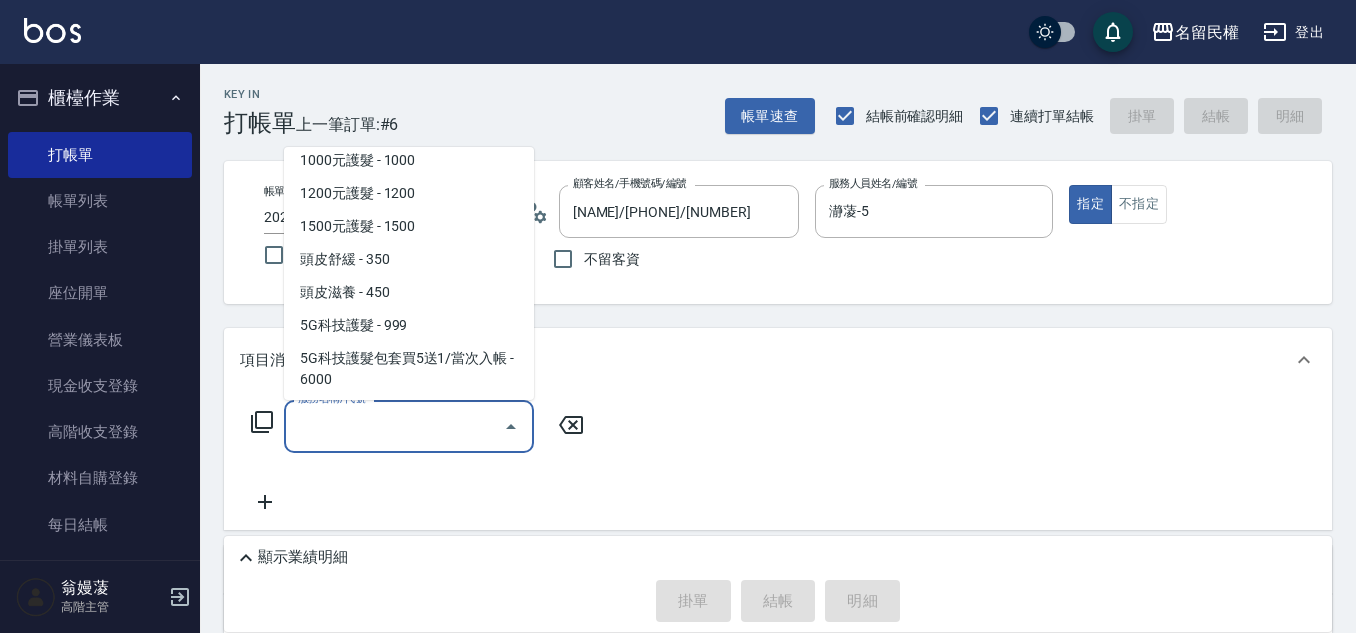 scroll, scrollTop: 1100, scrollLeft: 0, axis: vertical 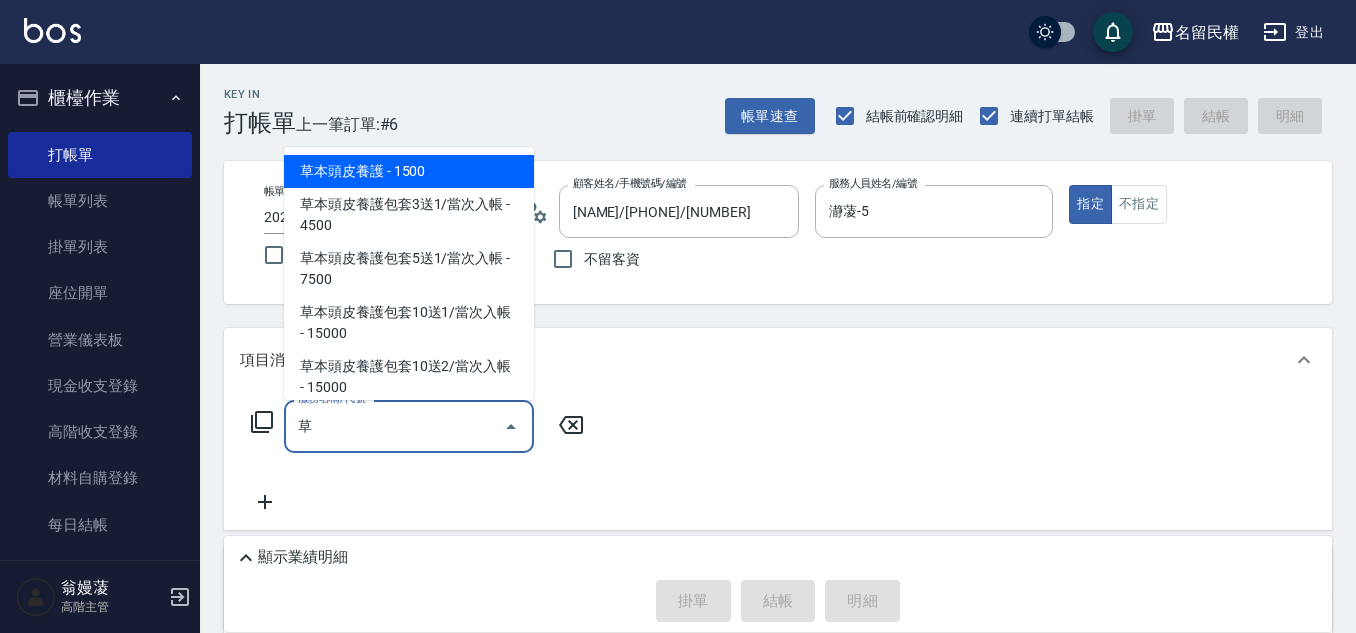 click on "草本頭皮養護 - 1500" at bounding box center (409, 171) 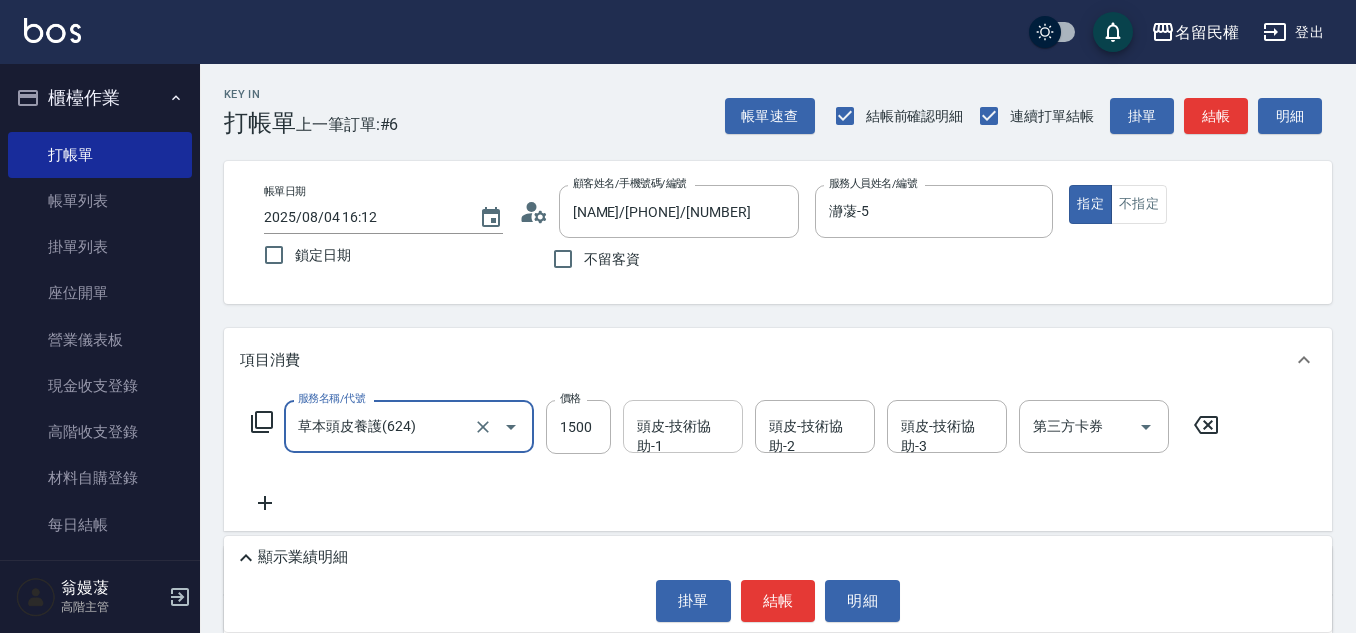 type on "草本頭皮養護(624)" 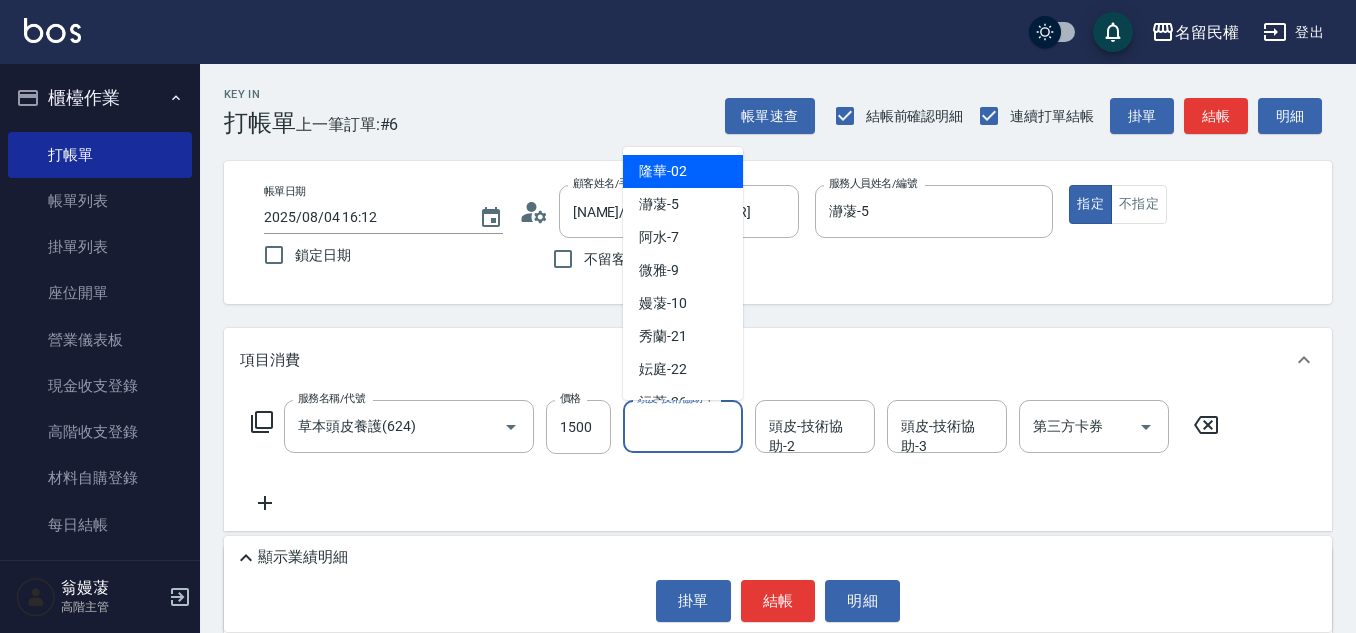 click on "頭皮-技術協助-1" at bounding box center (683, 426) 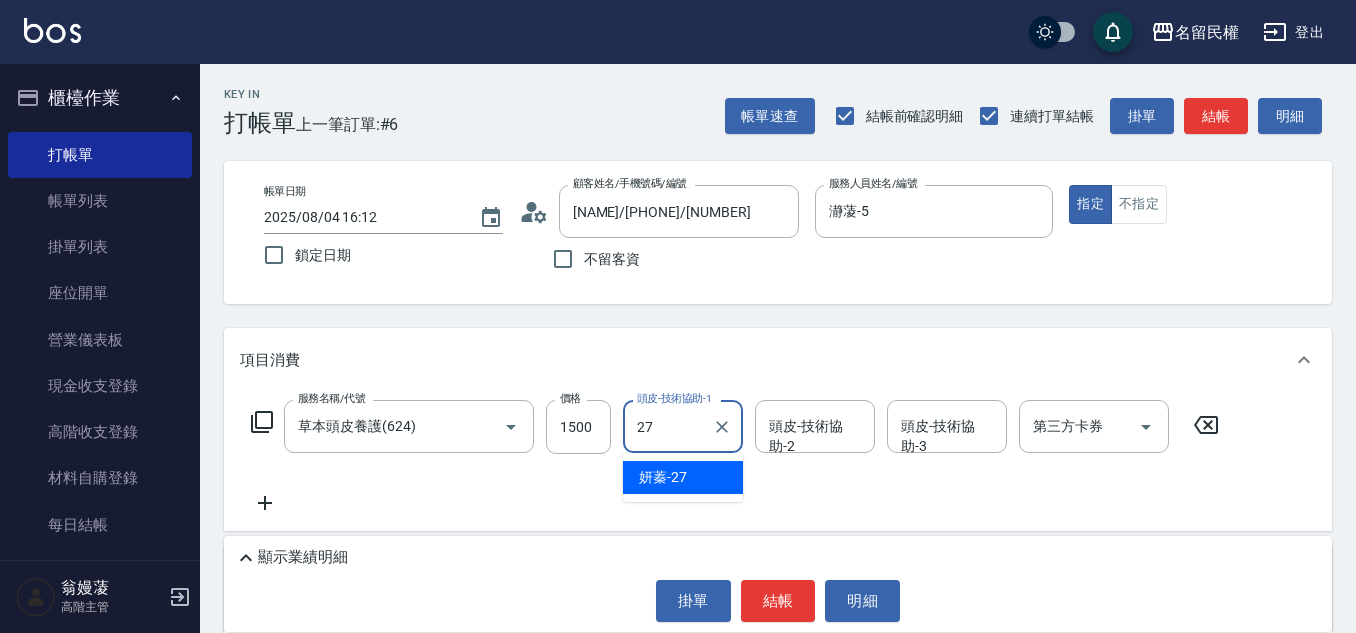 type on "妍蓁-27" 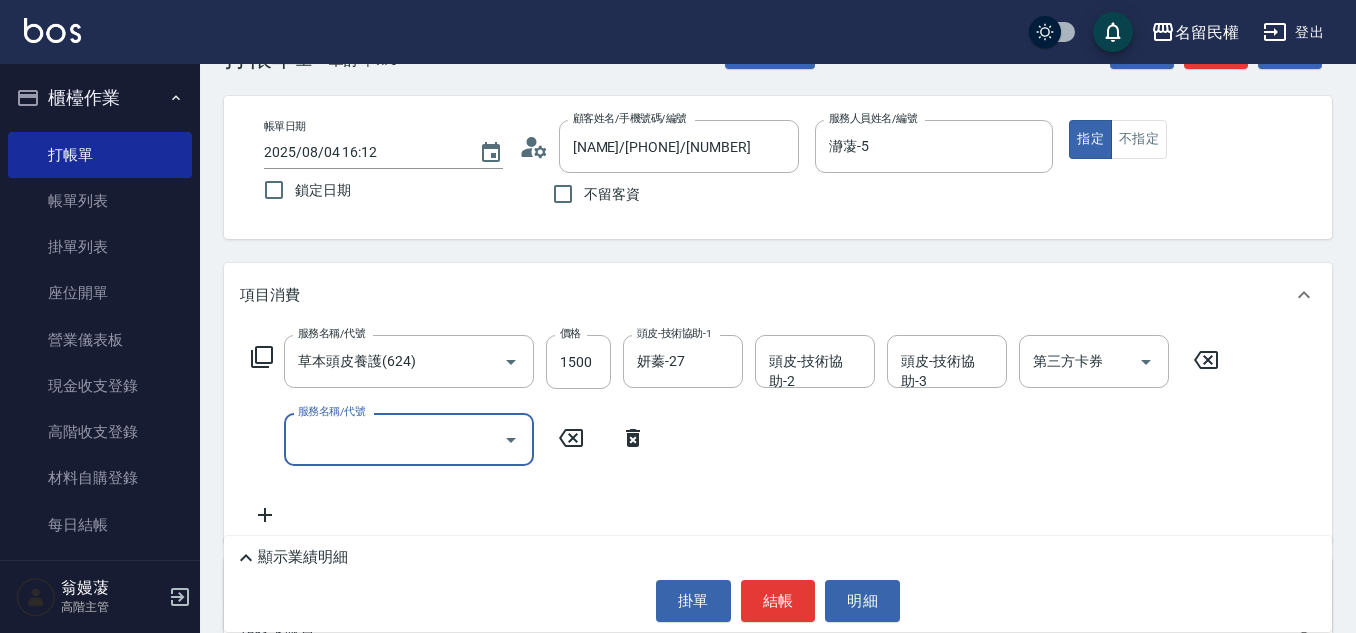 scroll, scrollTop: 100, scrollLeft: 0, axis: vertical 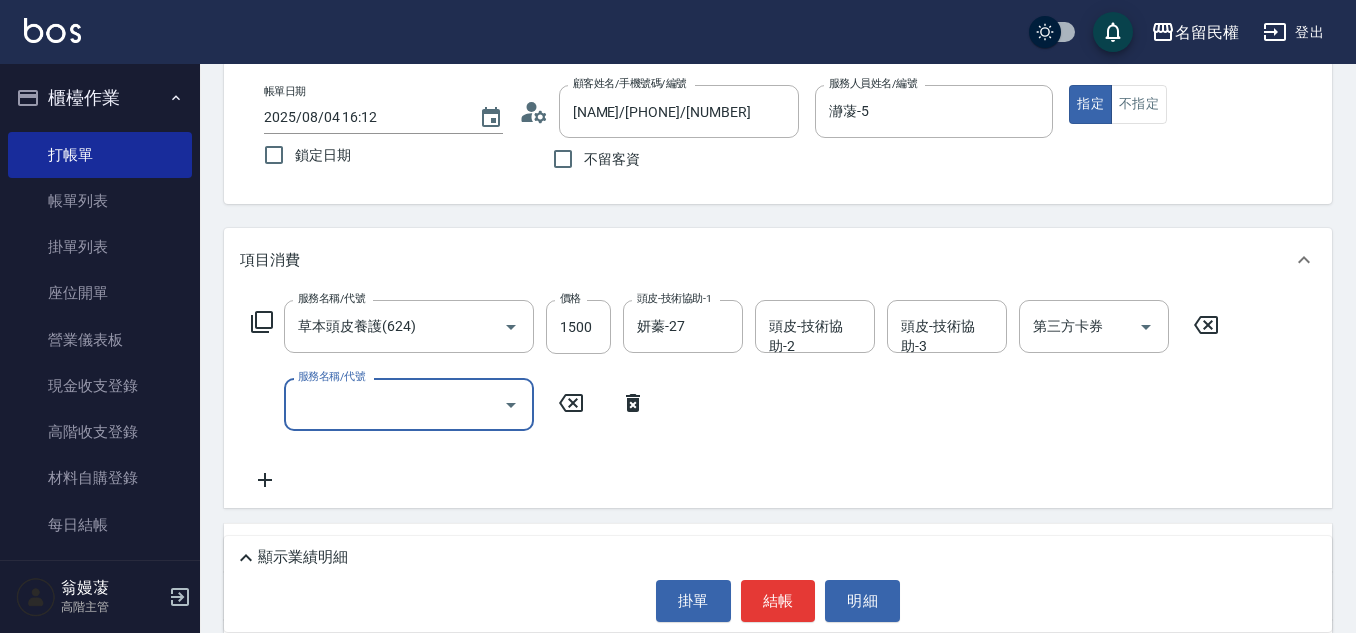 click on "服務名稱/代號" at bounding box center (394, 404) 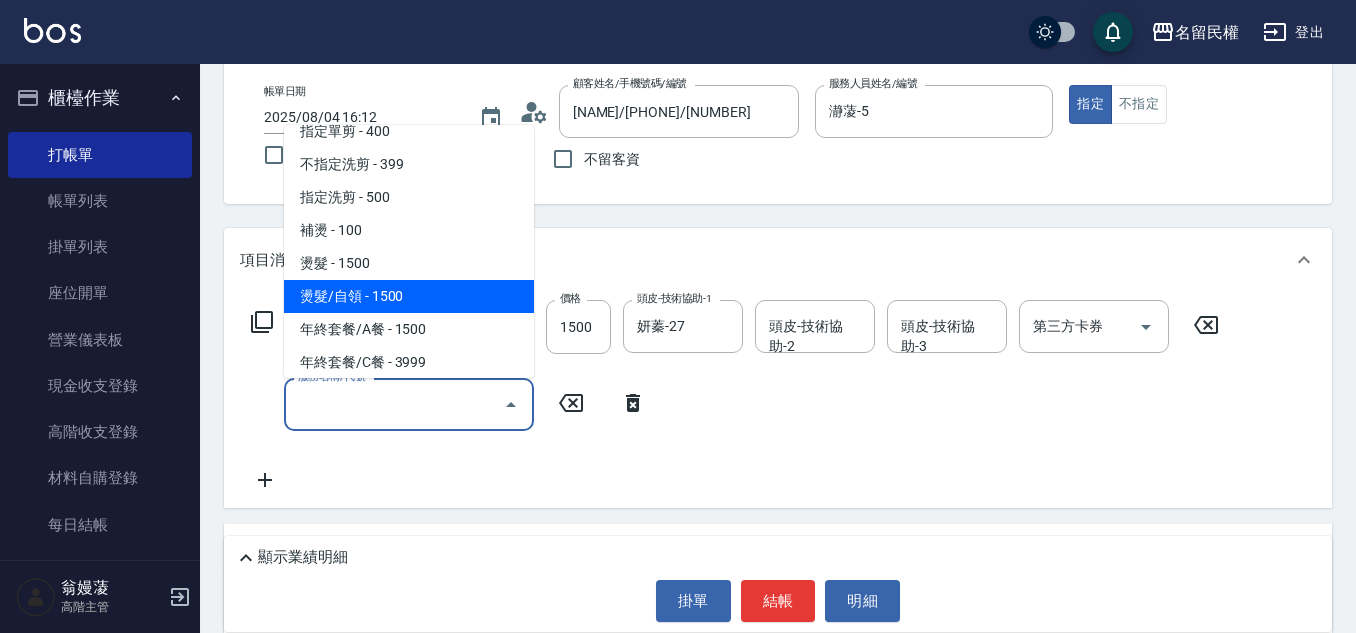 scroll, scrollTop: 300, scrollLeft: 0, axis: vertical 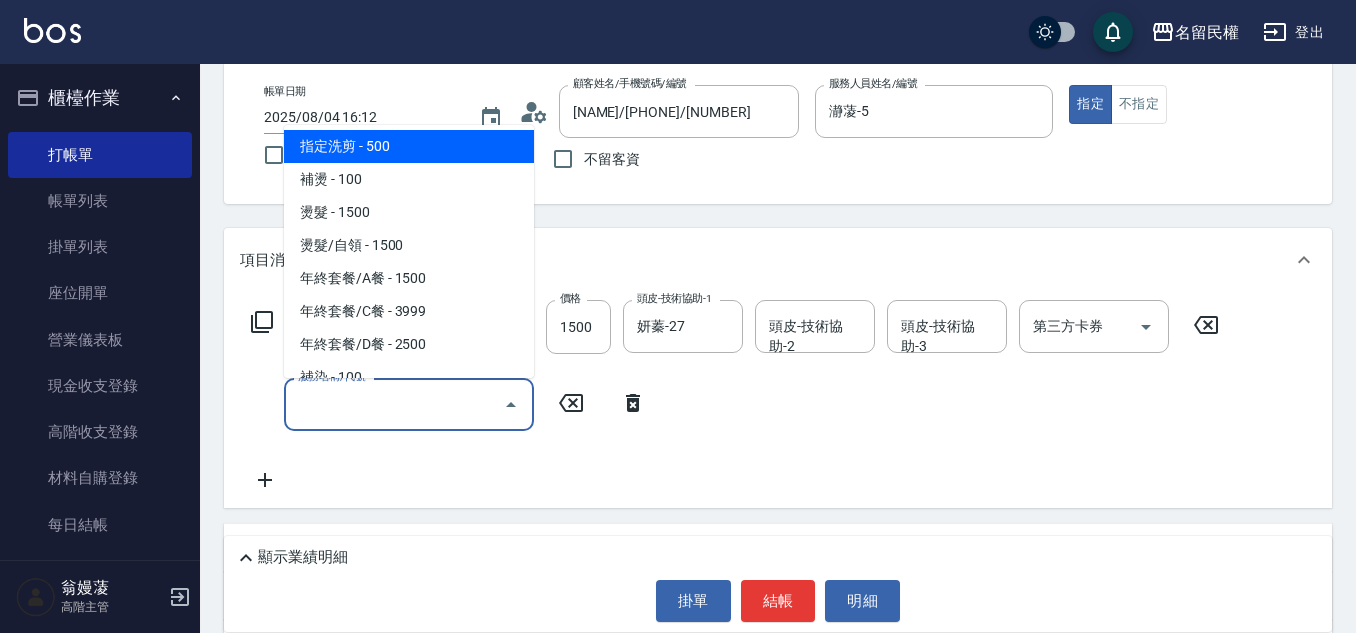 click on "指定洗剪 - 500" at bounding box center [409, 146] 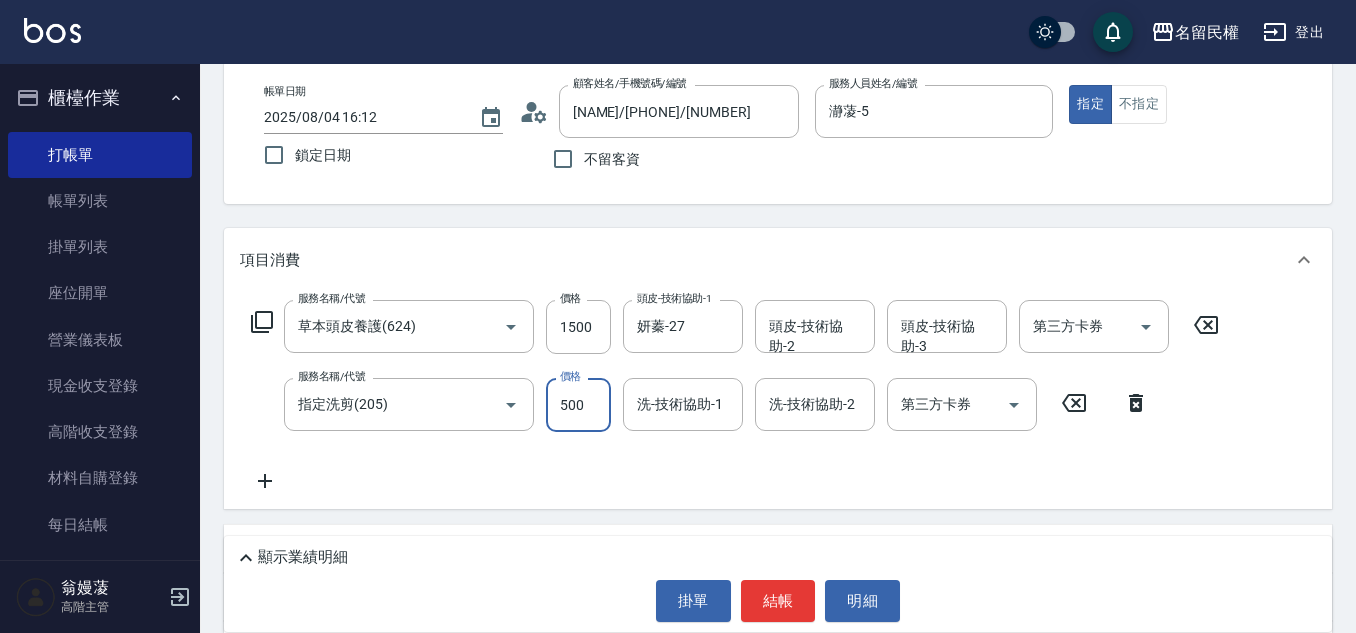 click on "500" at bounding box center (578, 405) 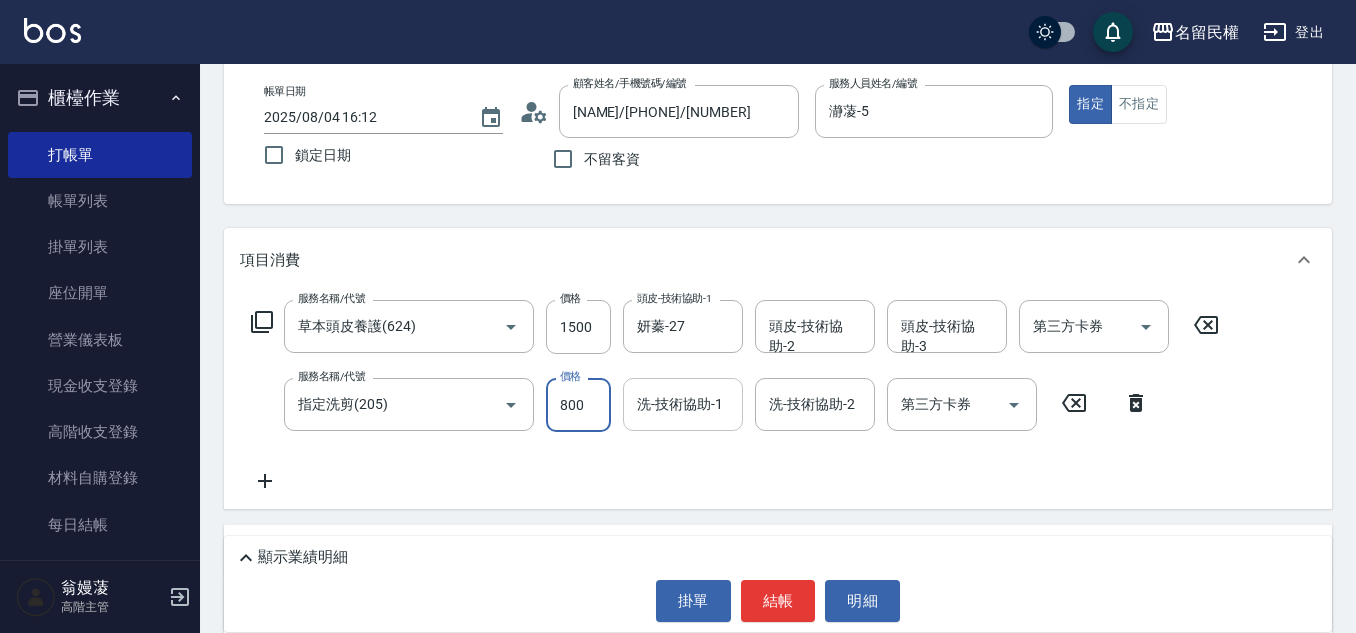 type on "800" 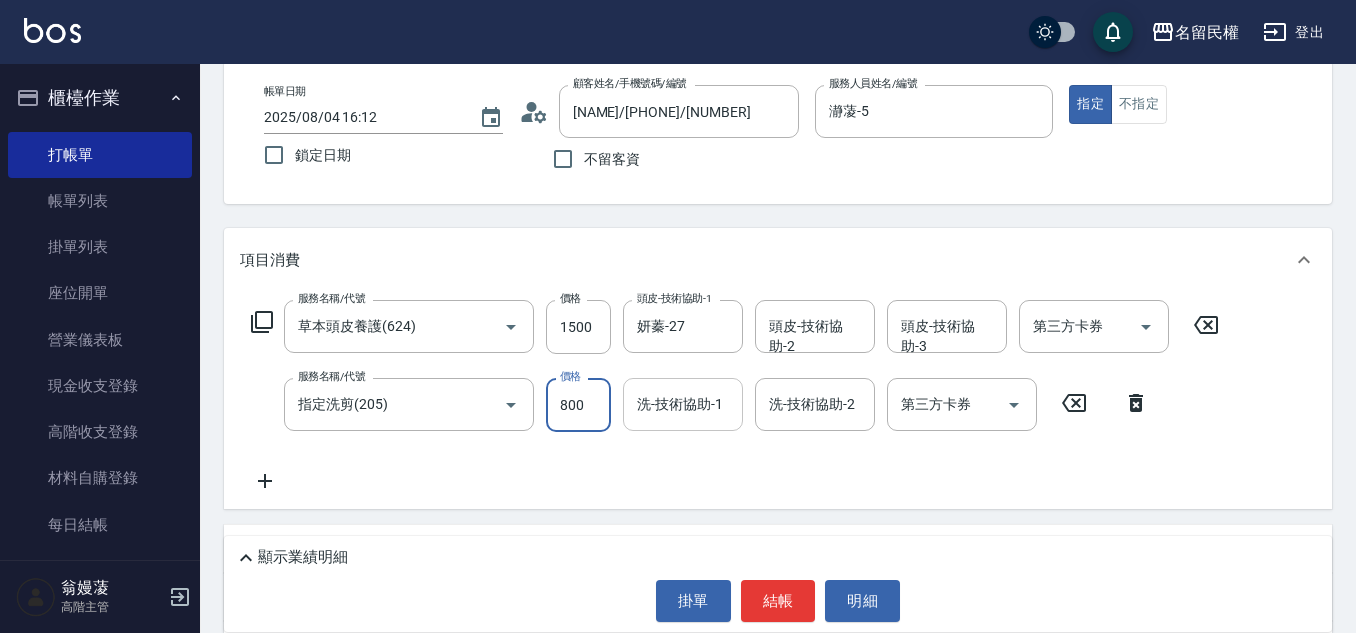 click on "洗-技術協助-1" at bounding box center [683, 404] 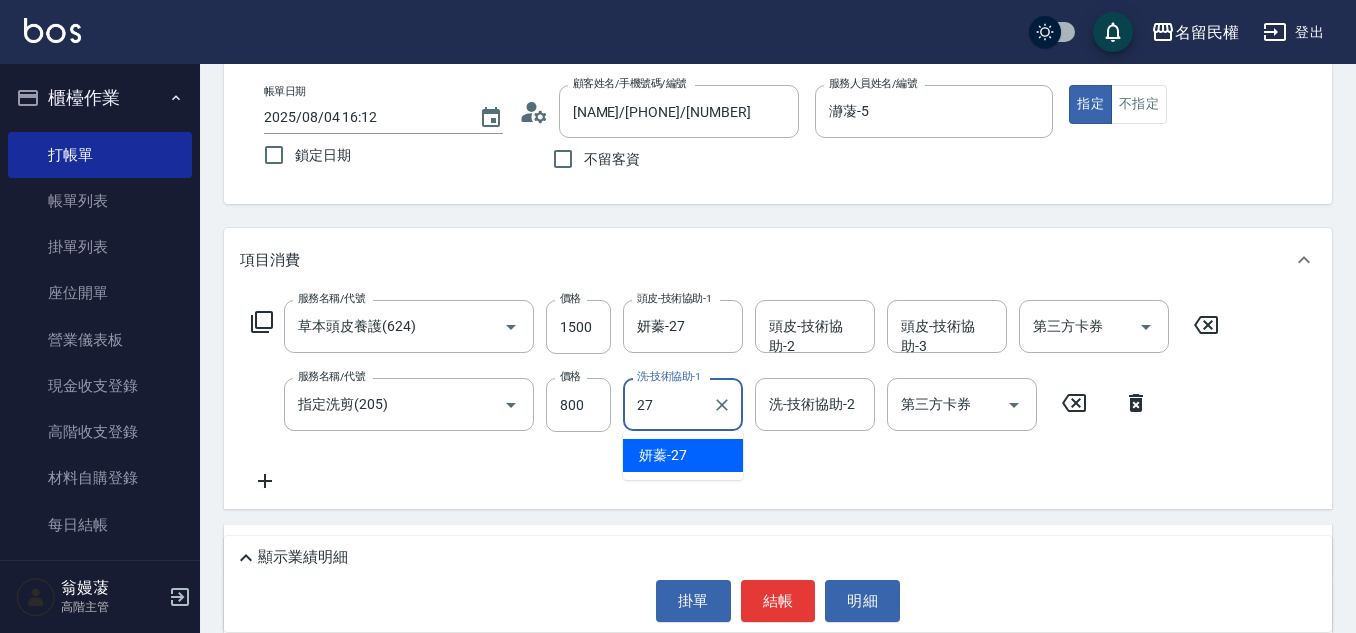 type on "妍蓁-27" 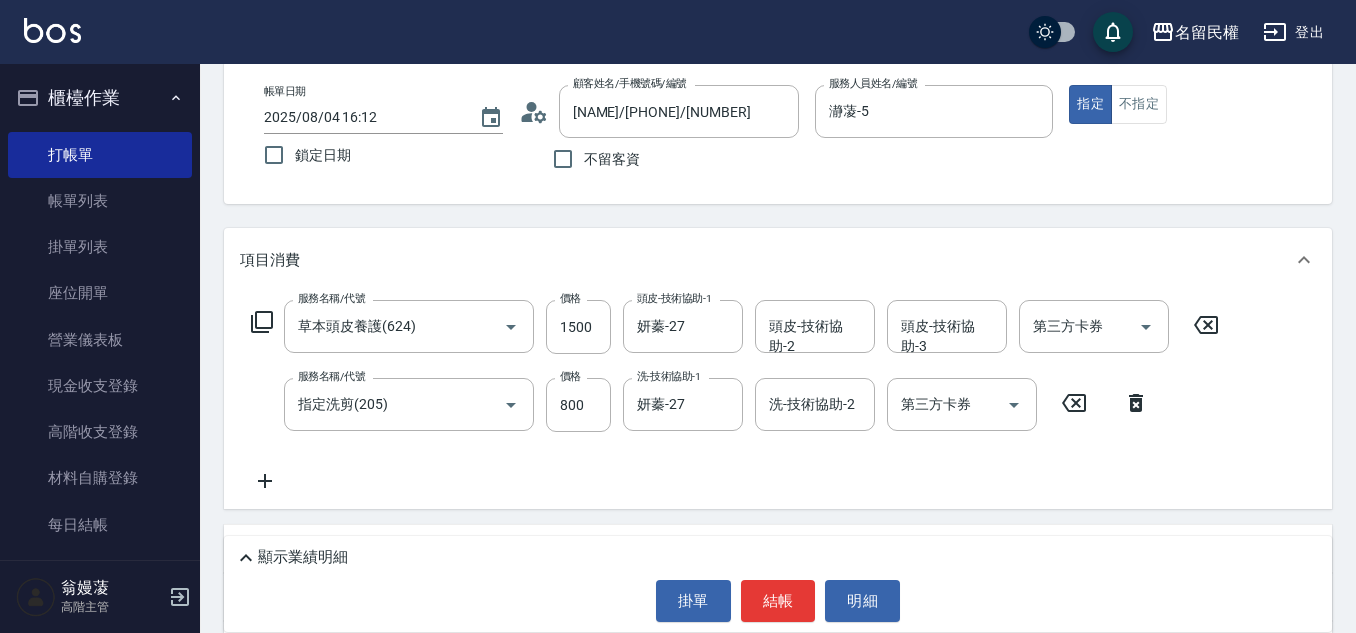 click on "服務名稱/代號 草本頭皮養護(624) 服務名稱/代號 價格 1500 價格 頭皮-技術協助-1 妍蓁-27 頭皮-技術協助-1 頭皮-技術協助-2 頭皮-技術協助-2 頭皮-技術協助-3 頭皮-技術協助-3 第三方卡券 第三方卡券 服務名稱/代號 指定洗剪(205) 服務名稱/代號 價格 800 價格 洗-技術協助-1 妍蓁-27 洗-技術協助-1 洗-技術協助-2 洗-技術協助-2 第三方卡券 第三方卡券" at bounding box center [735, 396] 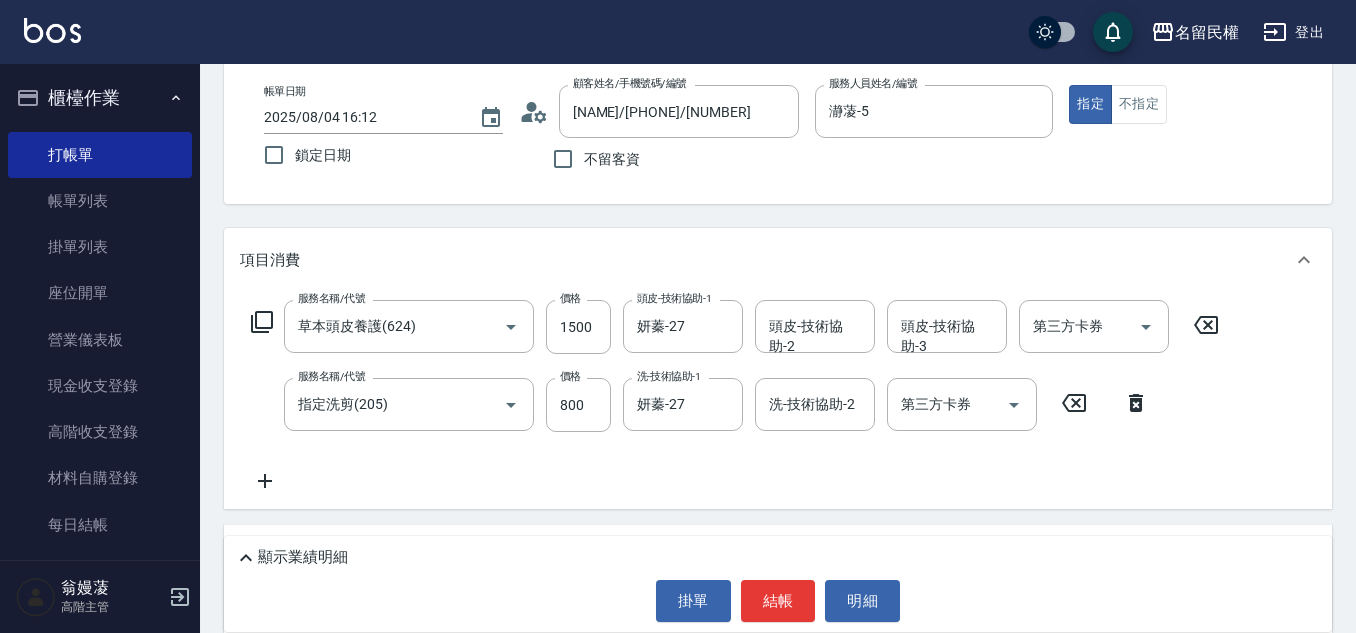click 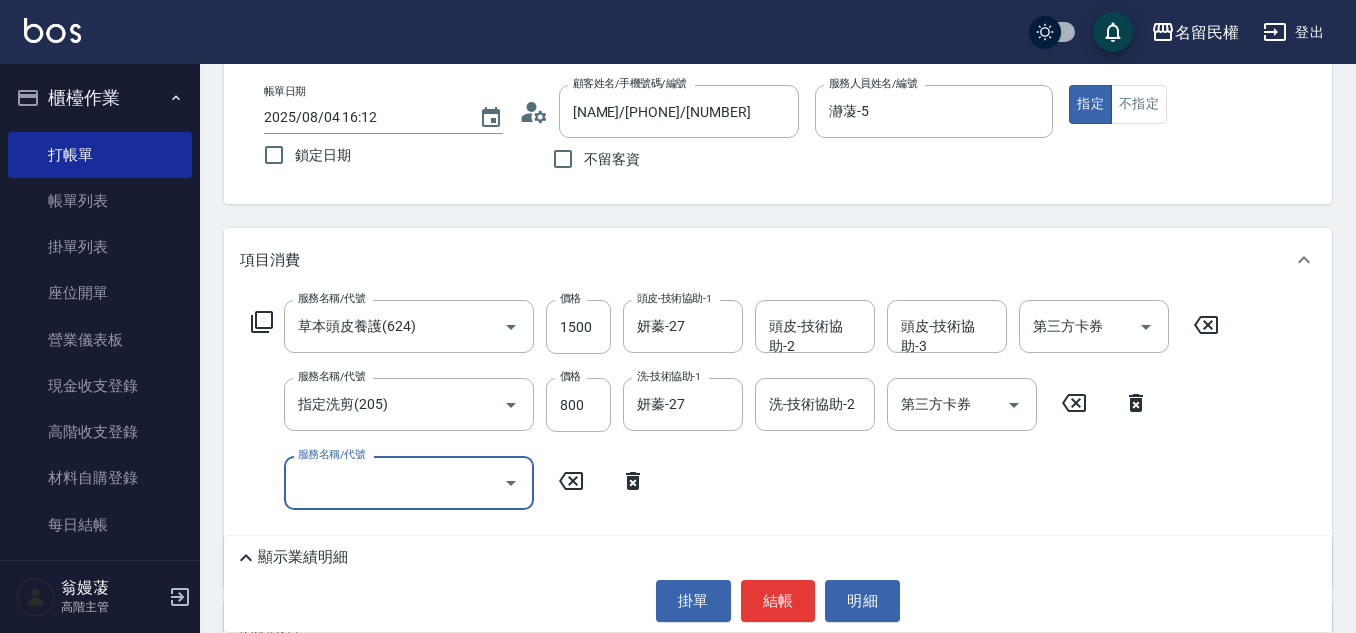 click on "服務名稱/代號" at bounding box center [394, 482] 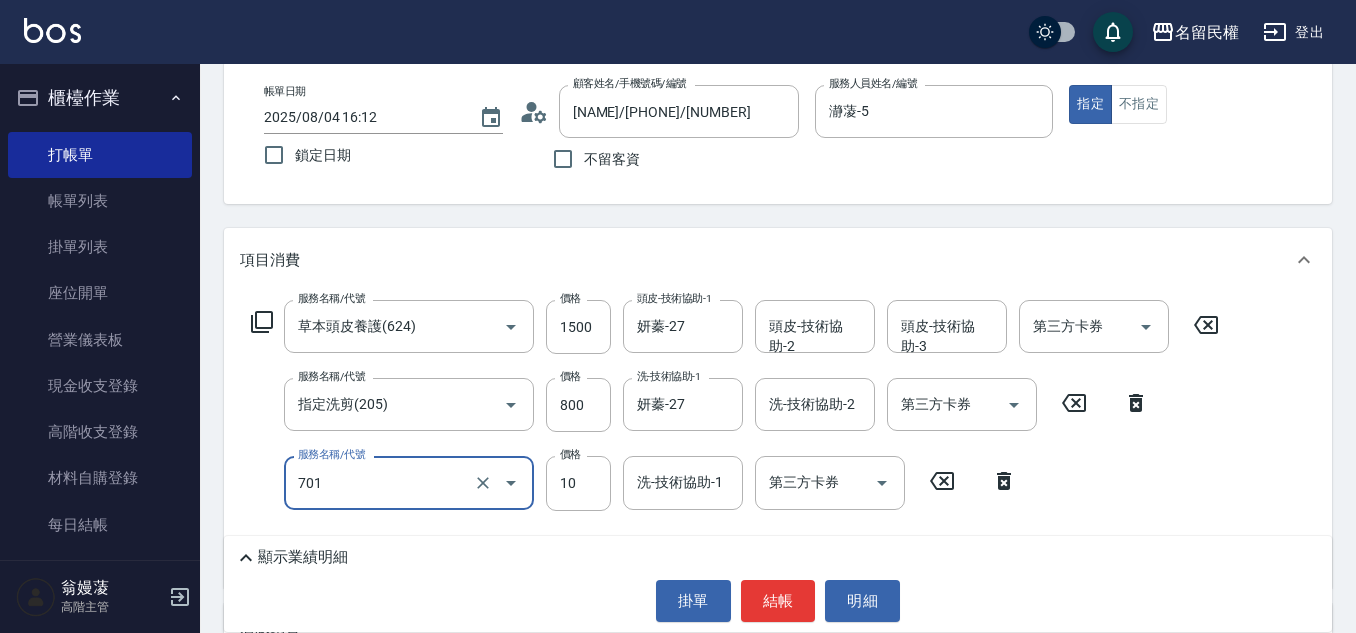 type on "潤絲(701)" 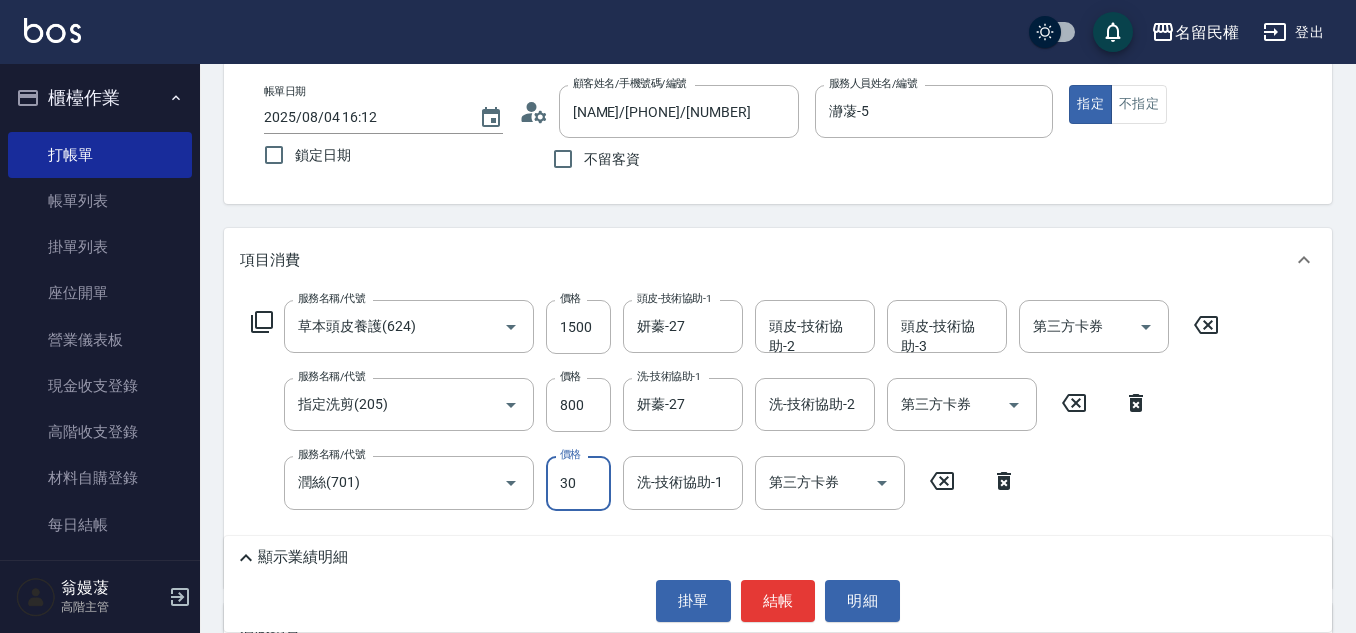 type on "30" 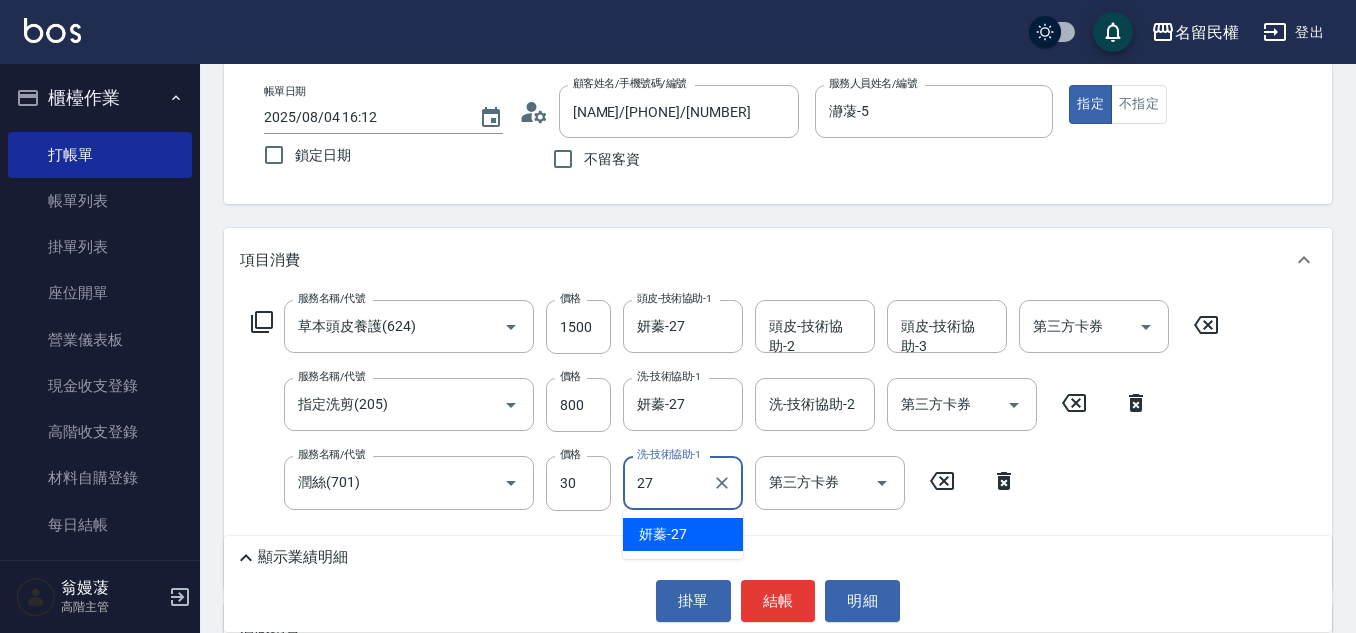 type on "妍蓁-27" 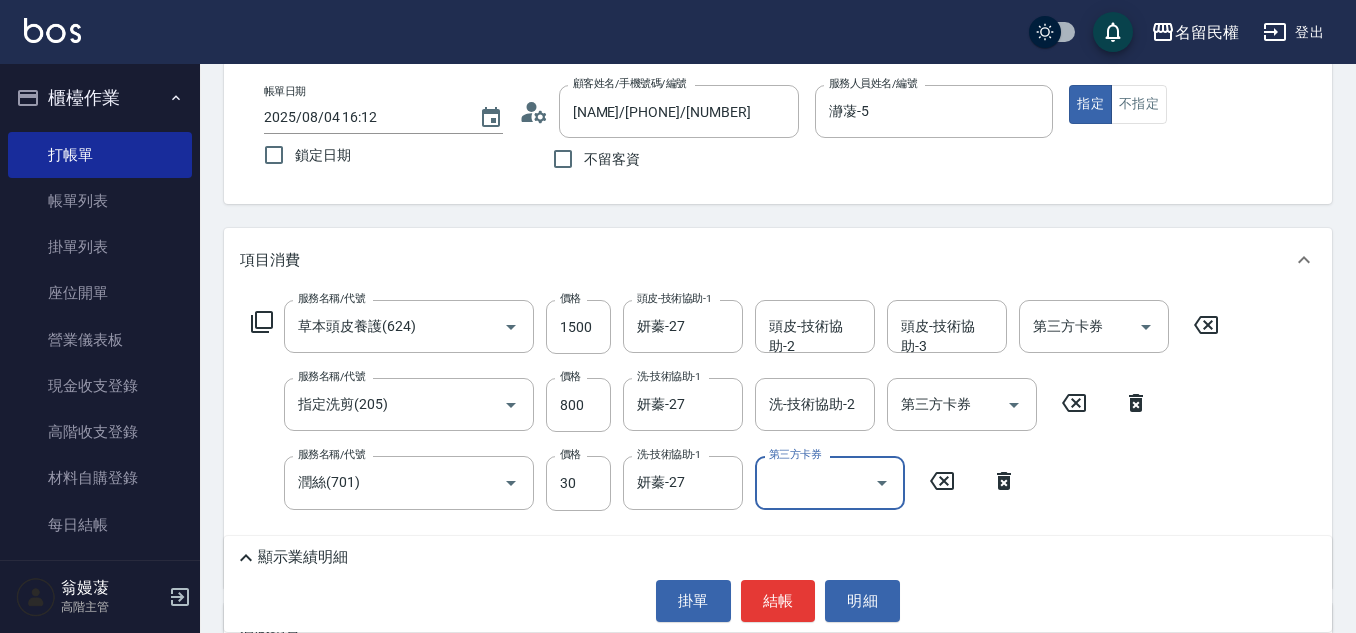 click on "項目消費" at bounding box center [778, 260] 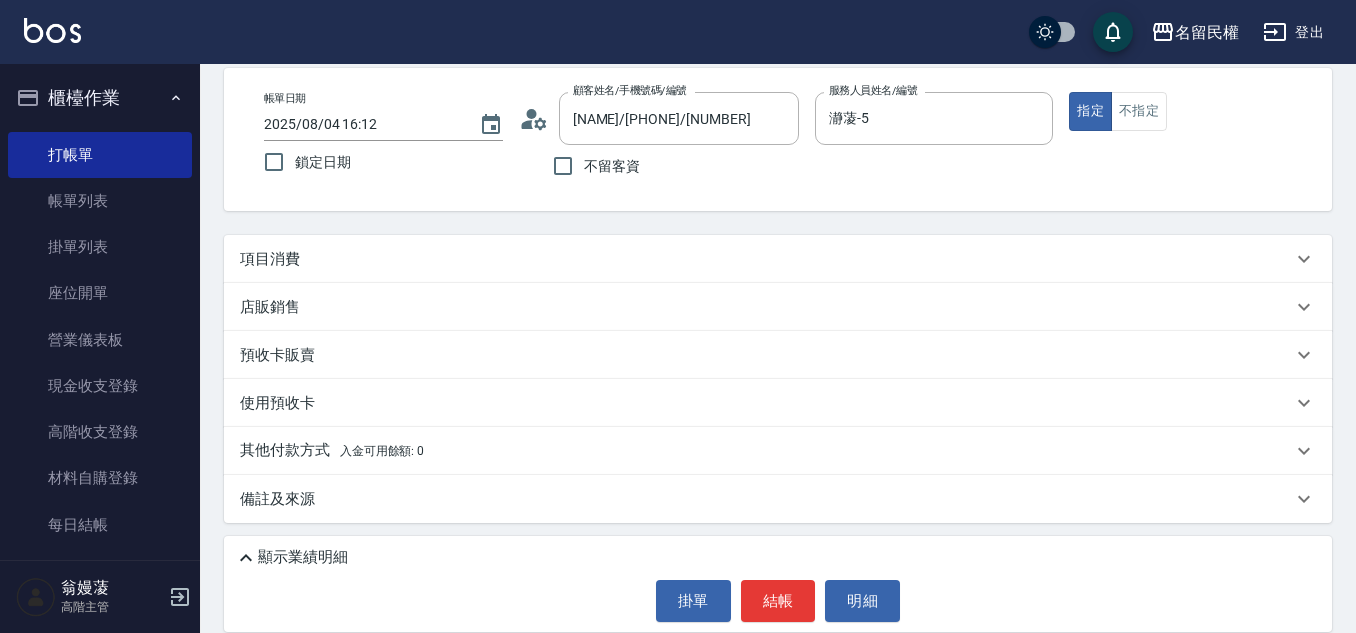 click on "項目消費" at bounding box center [778, 259] 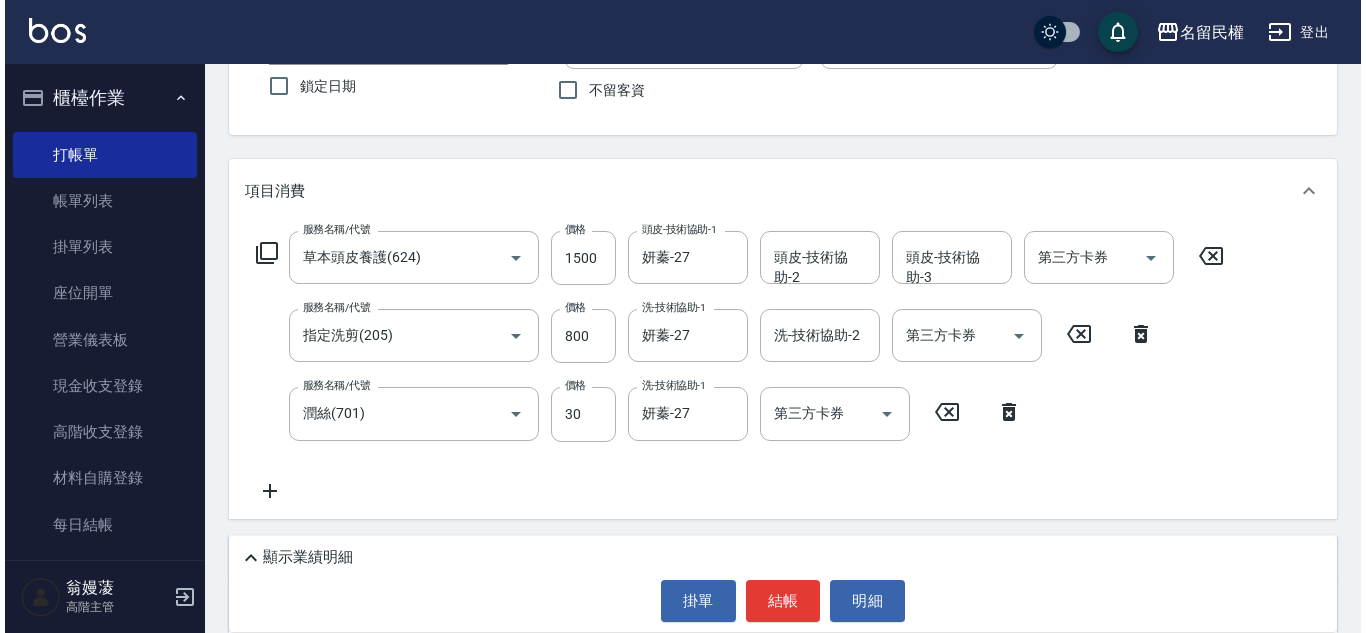 scroll, scrollTop: 200, scrollLeft: 0, axis: vertical 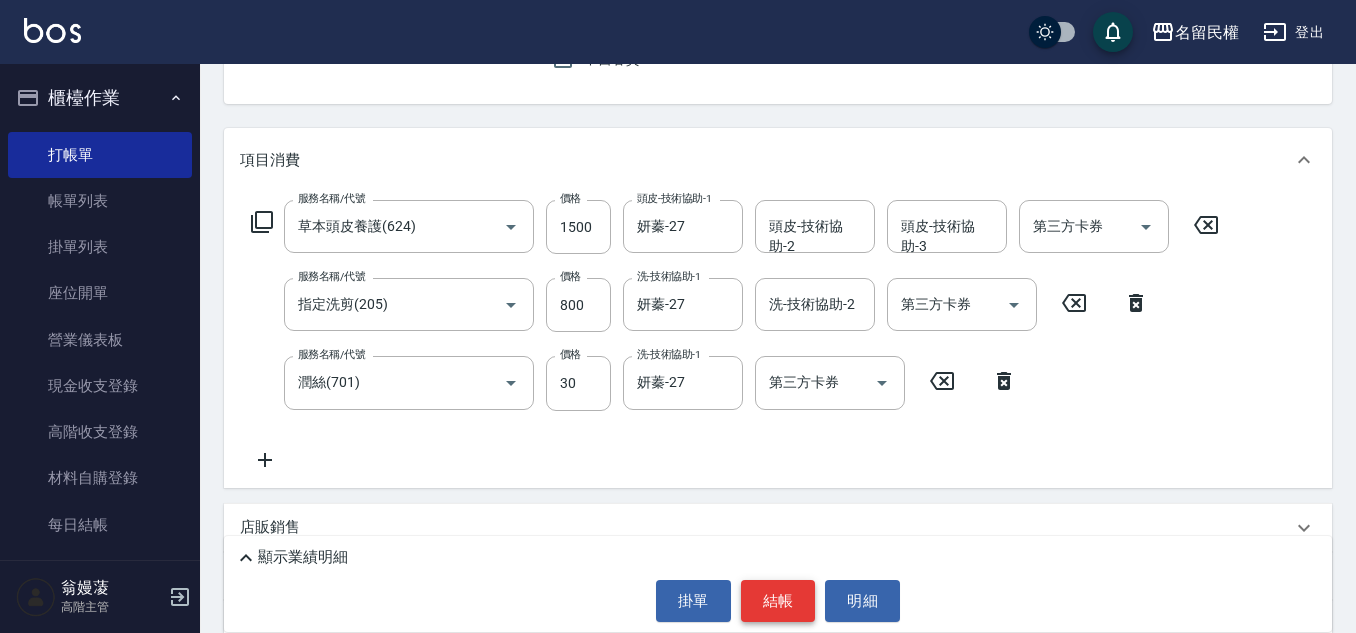 click on "結帳" at bounding box center (778, 601) 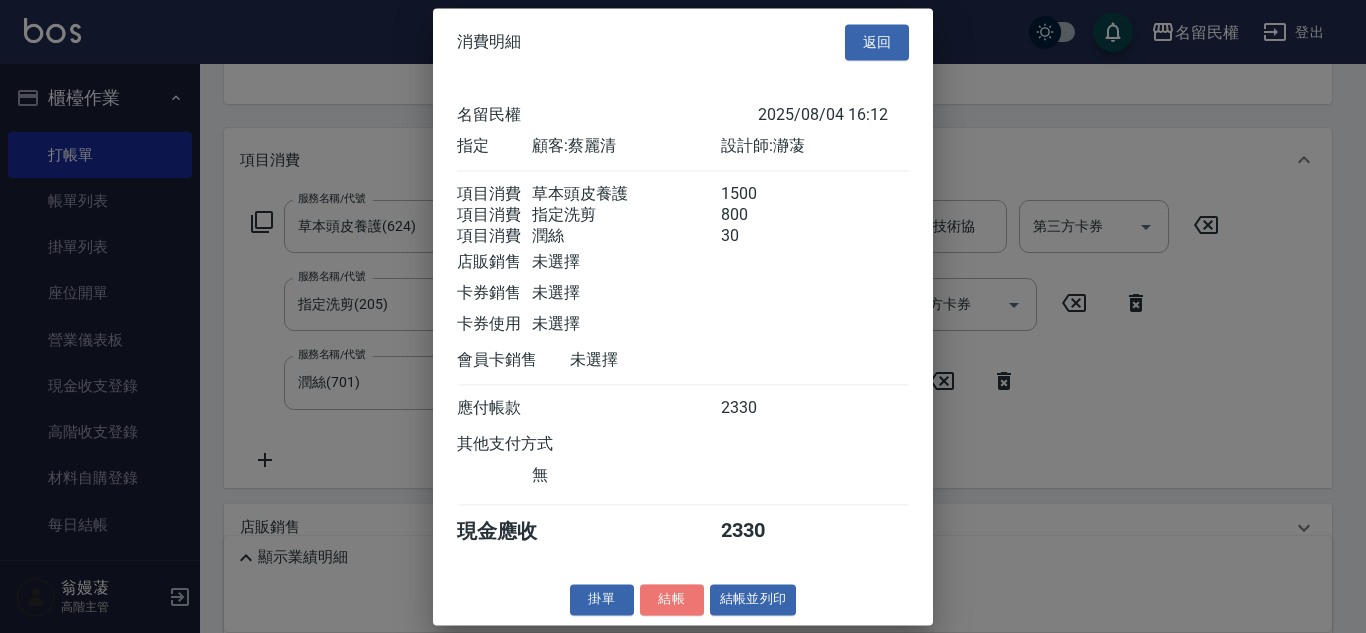 click on "結帳" at bounding box center [672, 599] 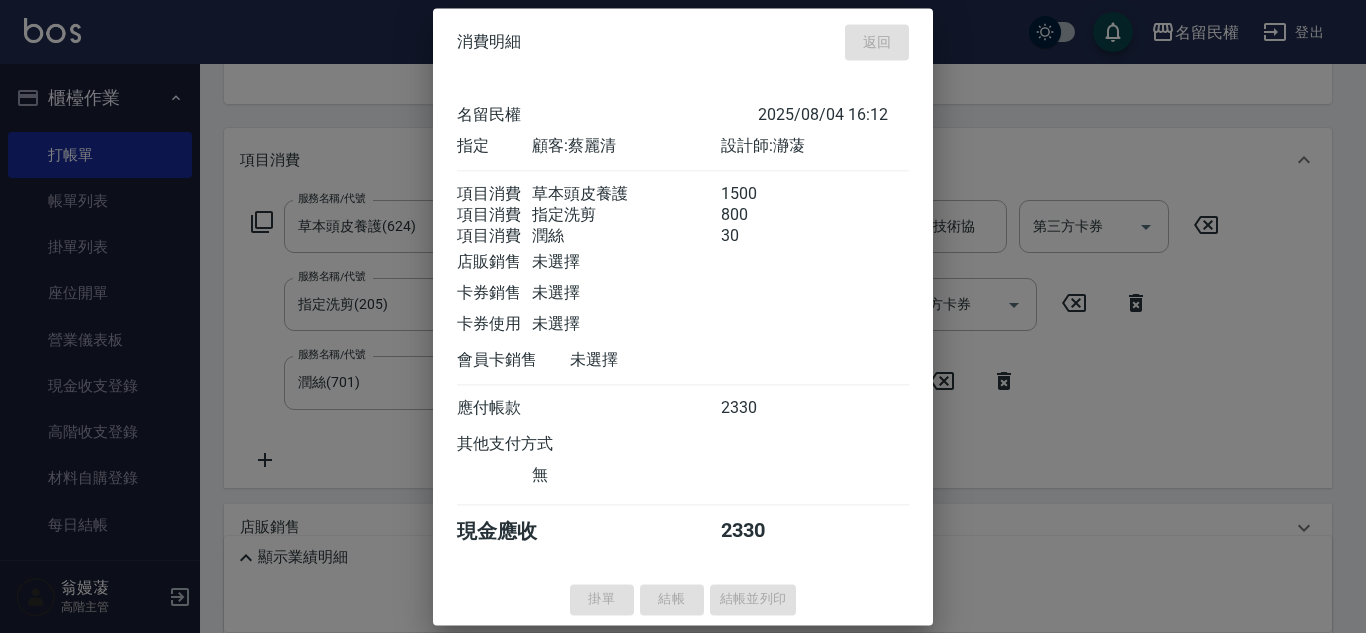 type on "2025/08/04 16:13" 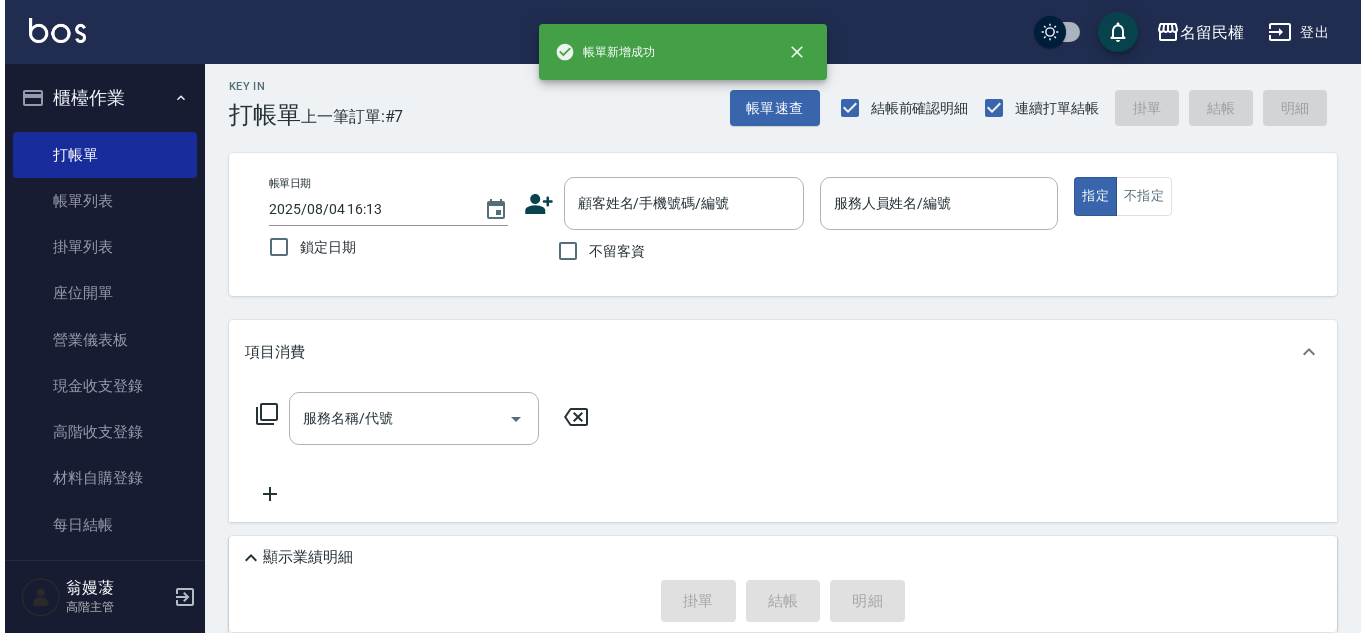 scroll, scrollTop: 0, scrollLeft: 0, axis: both 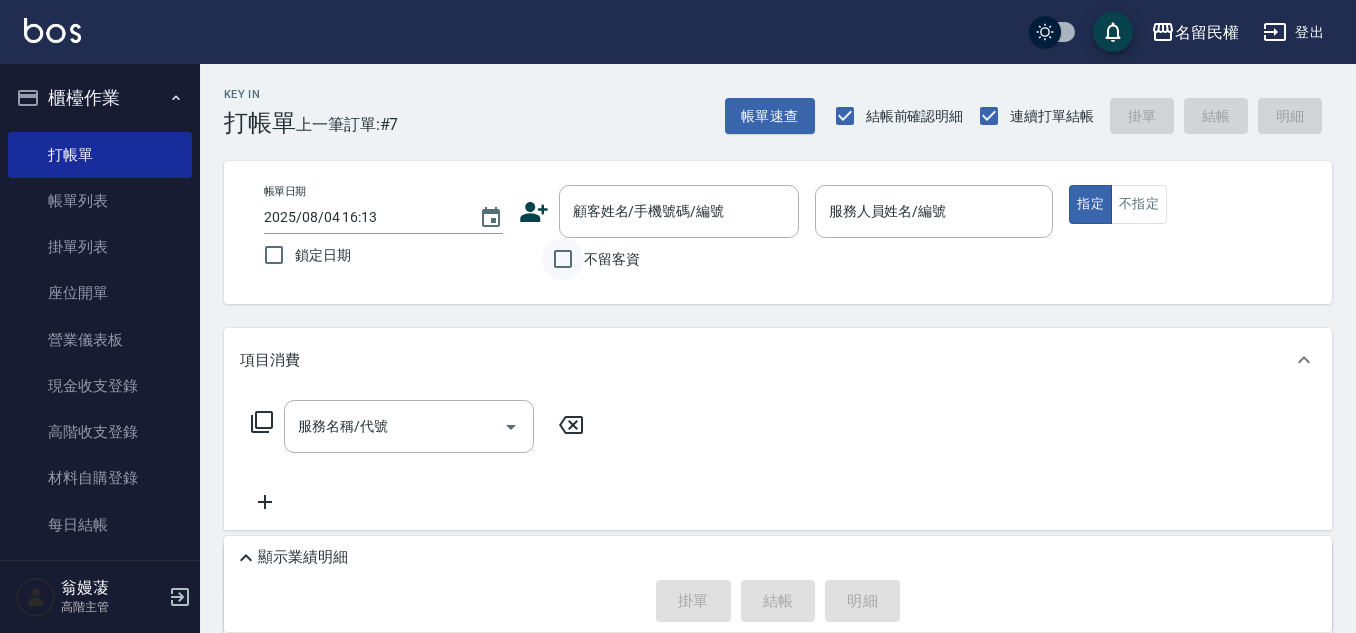 click on "不留客資" at bounding box center [563, 259] 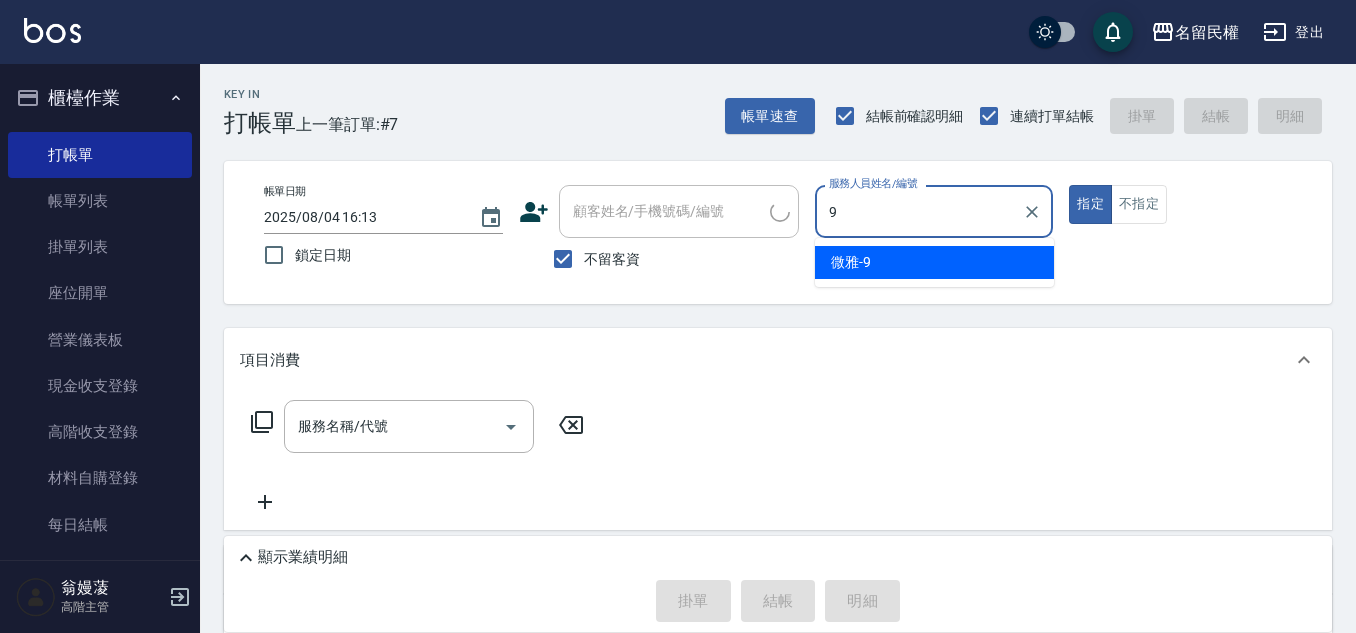 type on "微雅-9" 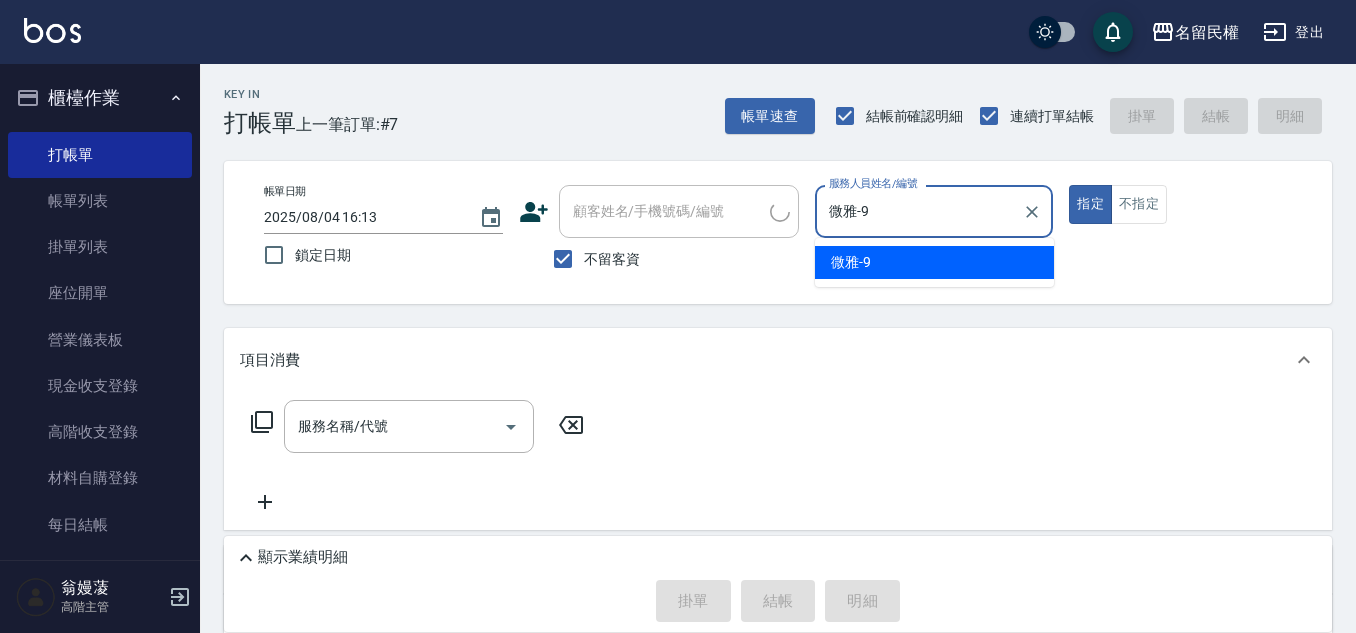 type on "true" 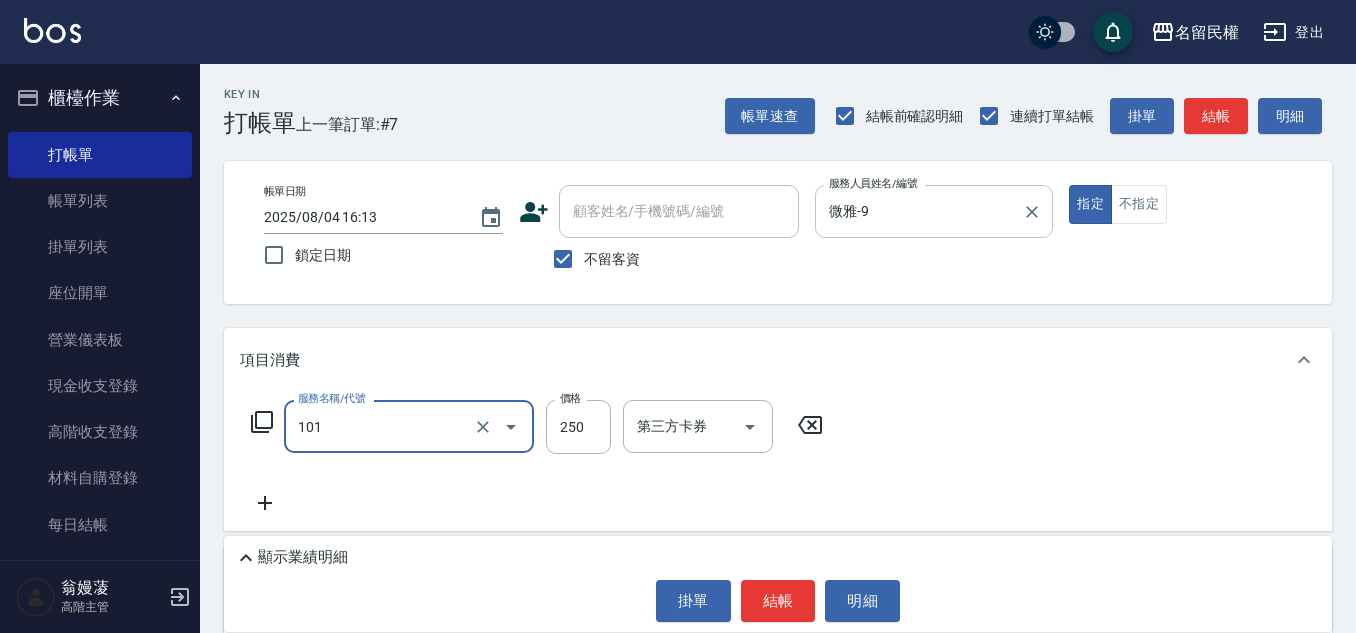 type on "不指定洗髮(101)" 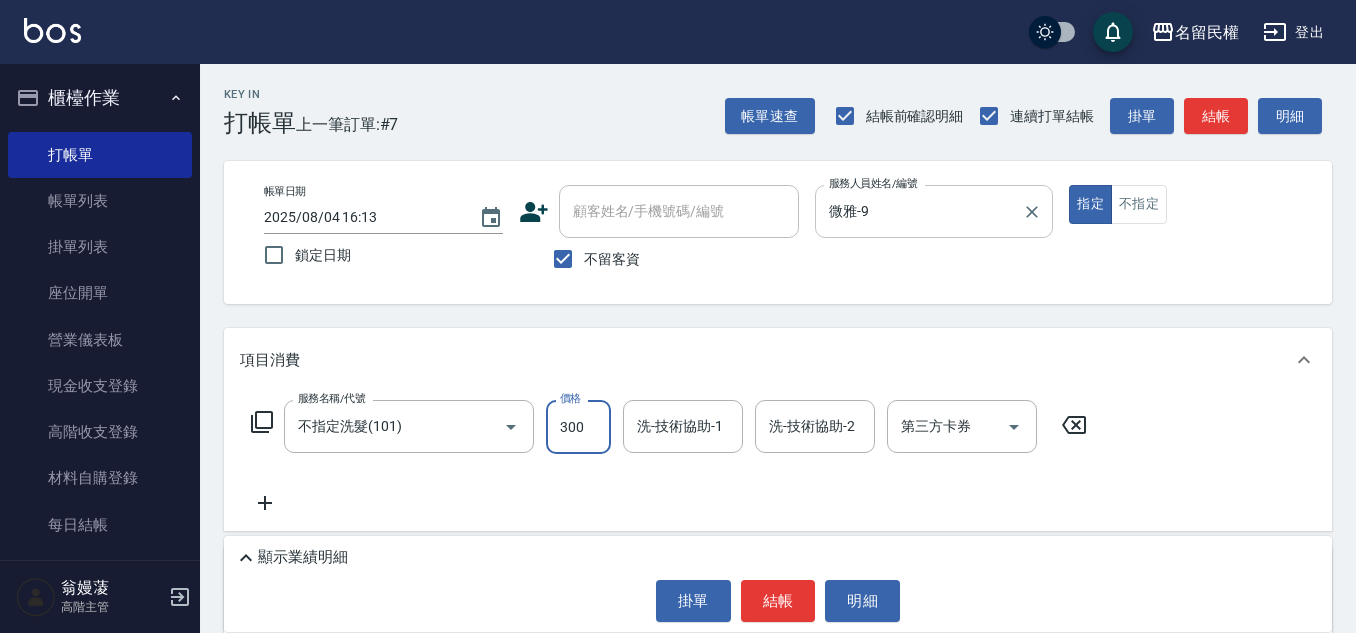 type on "300" 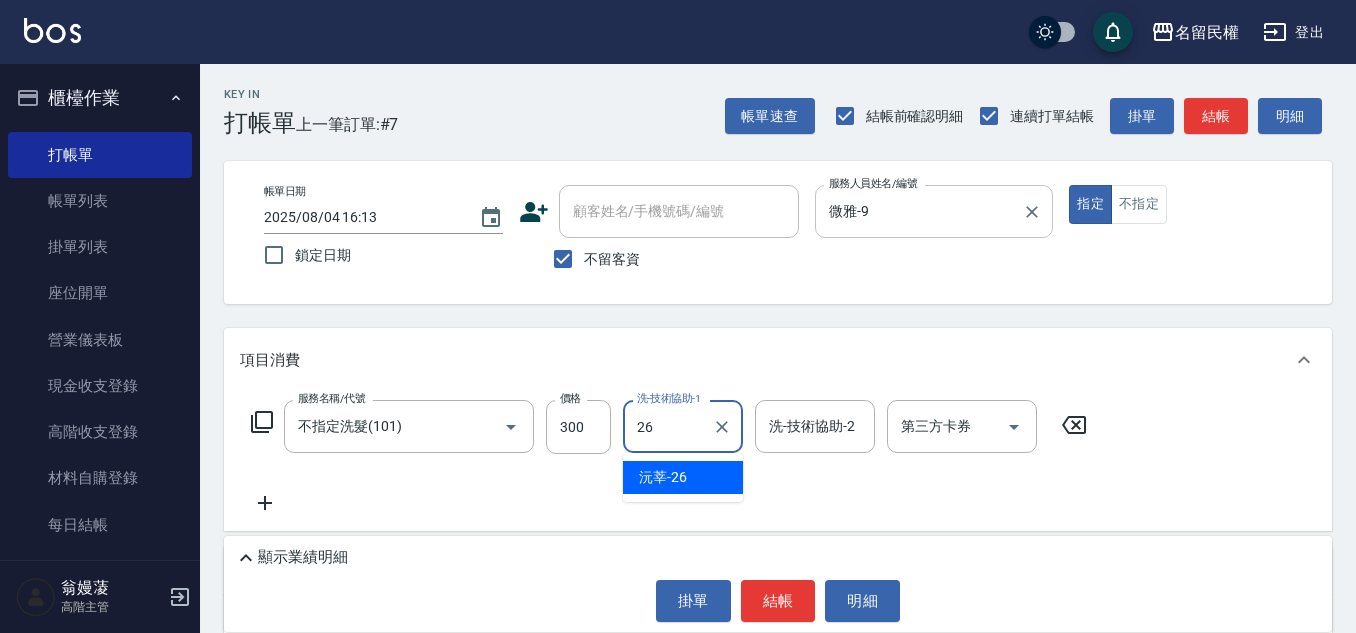 type on "沅莘-26" 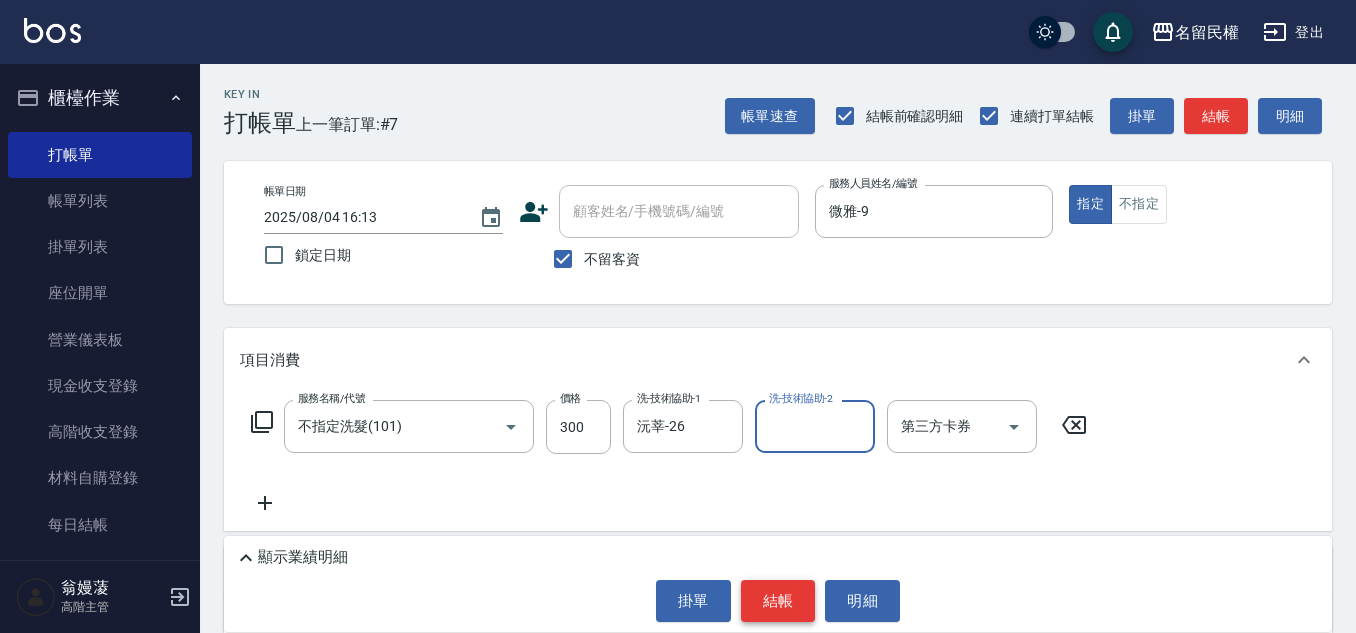 click on "結帳" at bounding box center (778, 601) 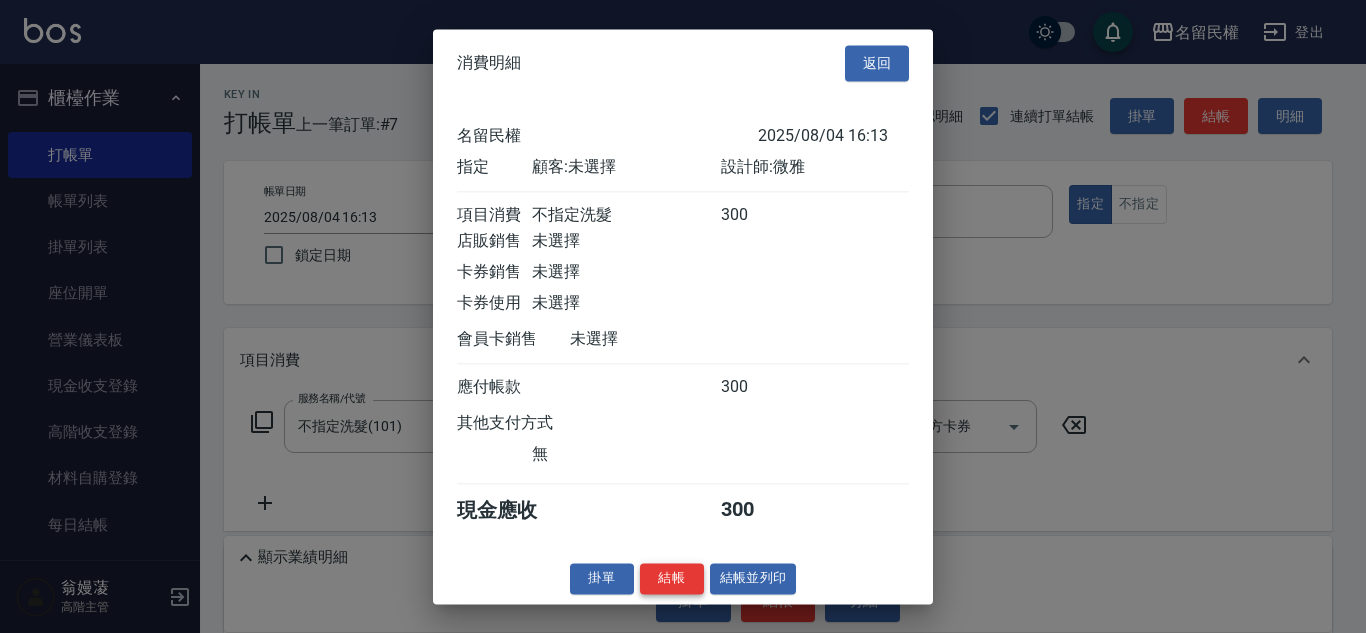 click on "結帳" at bounding box center (672, 578) 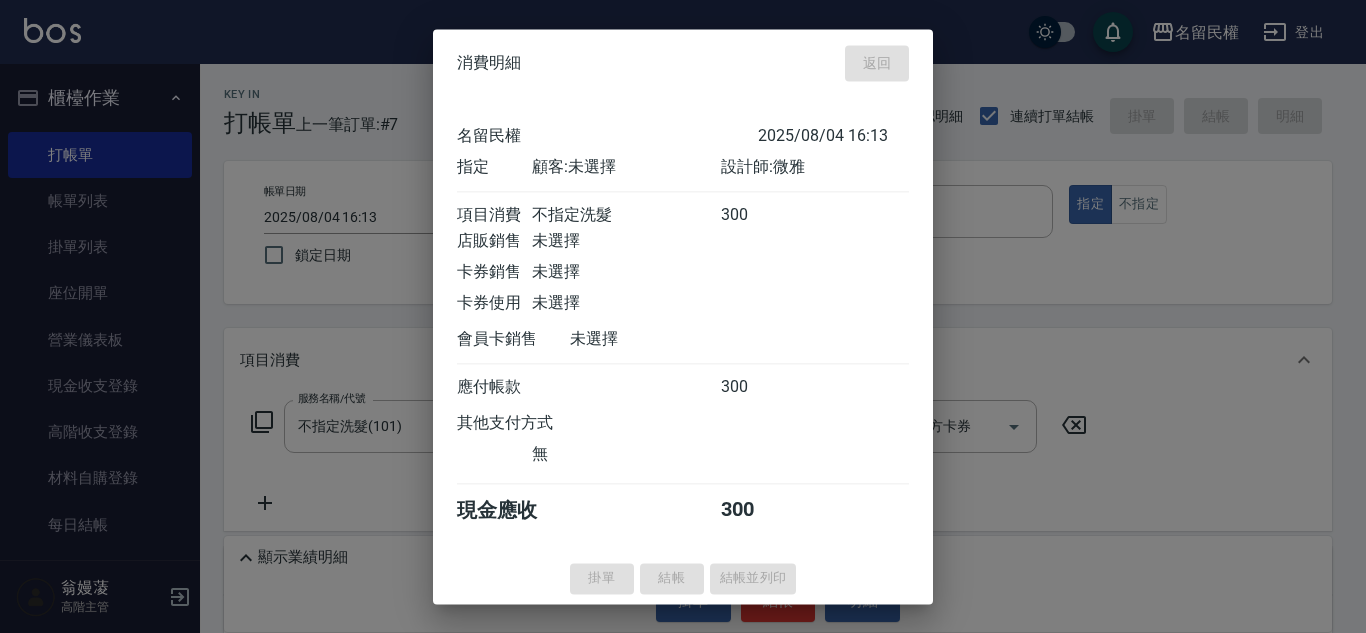 type on "2025/08/04 16:25" 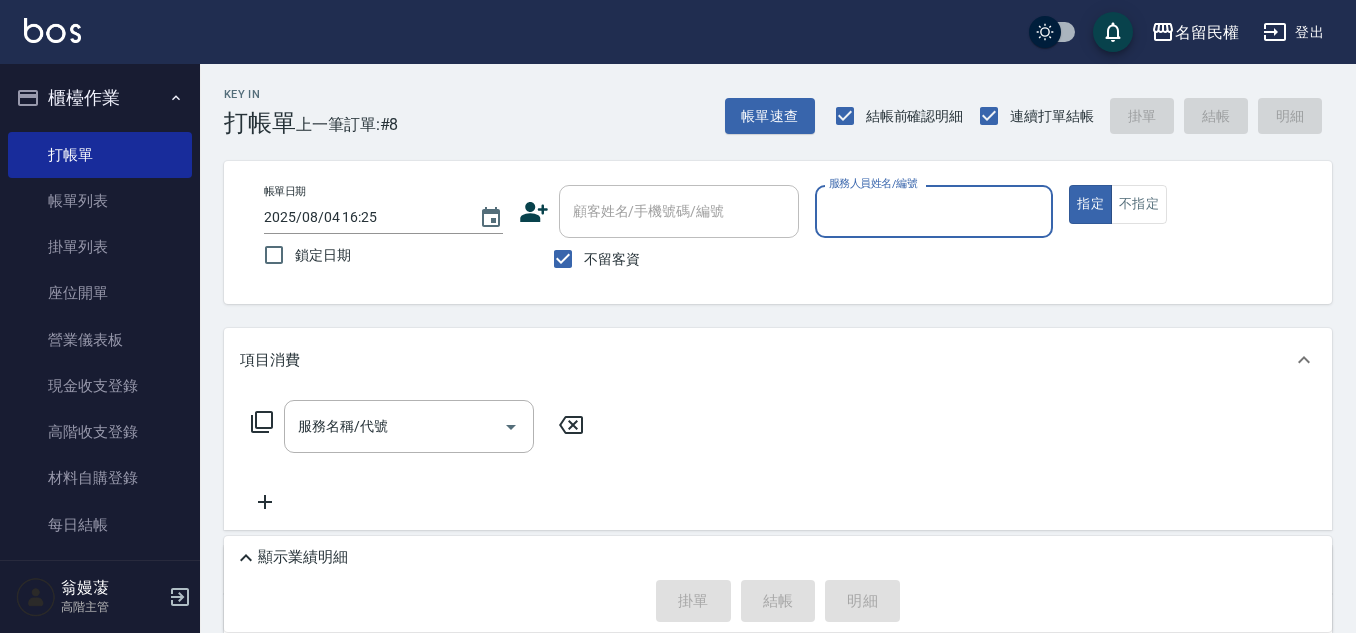 drag, startPoint x: 616, startPoint y: 272, endPoint x: 615, endPoint y: 250, distance: 22.022715 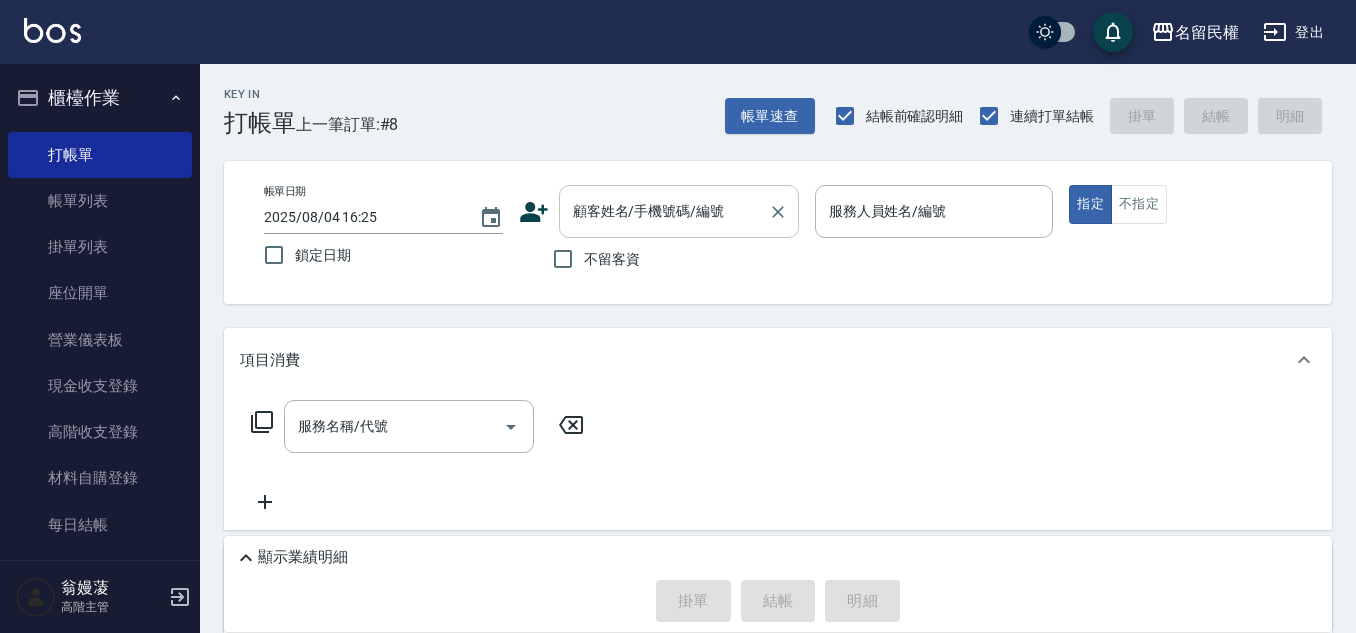 click on "顧客姓名/手機號碼/編號" at bounding box center [664, 211] 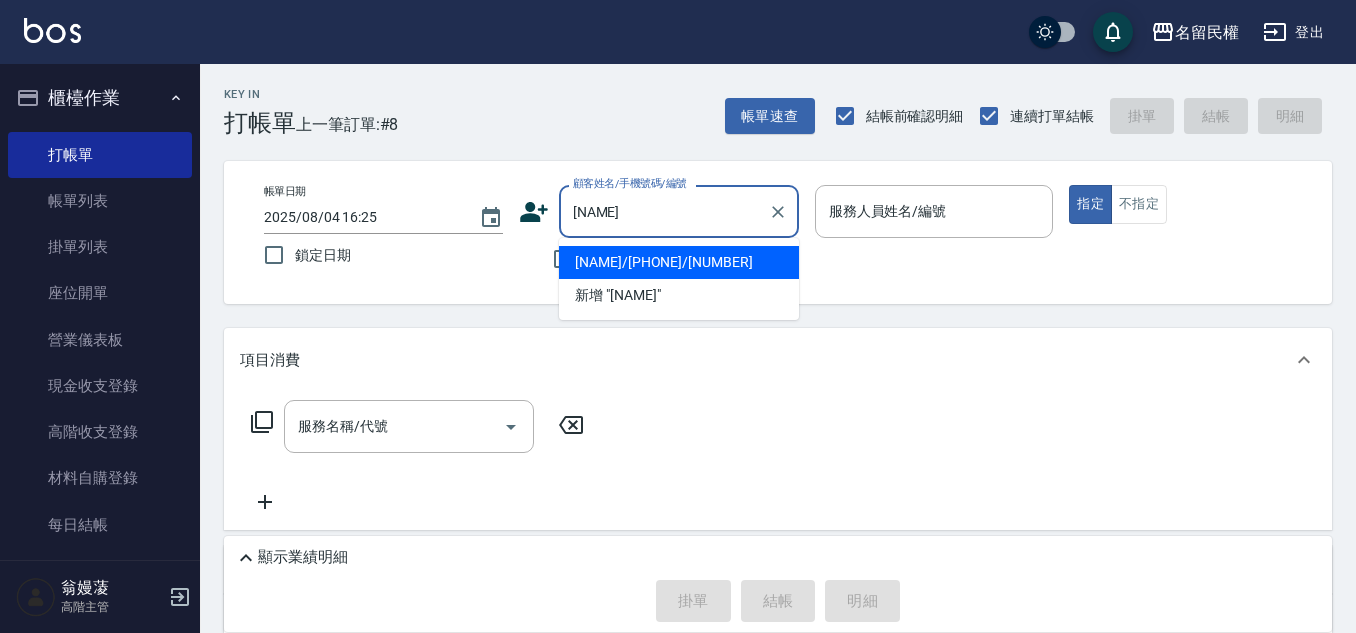 click on "[NAME]/[PHONE]/[NUMBER]" at bounding box center (679, 262) 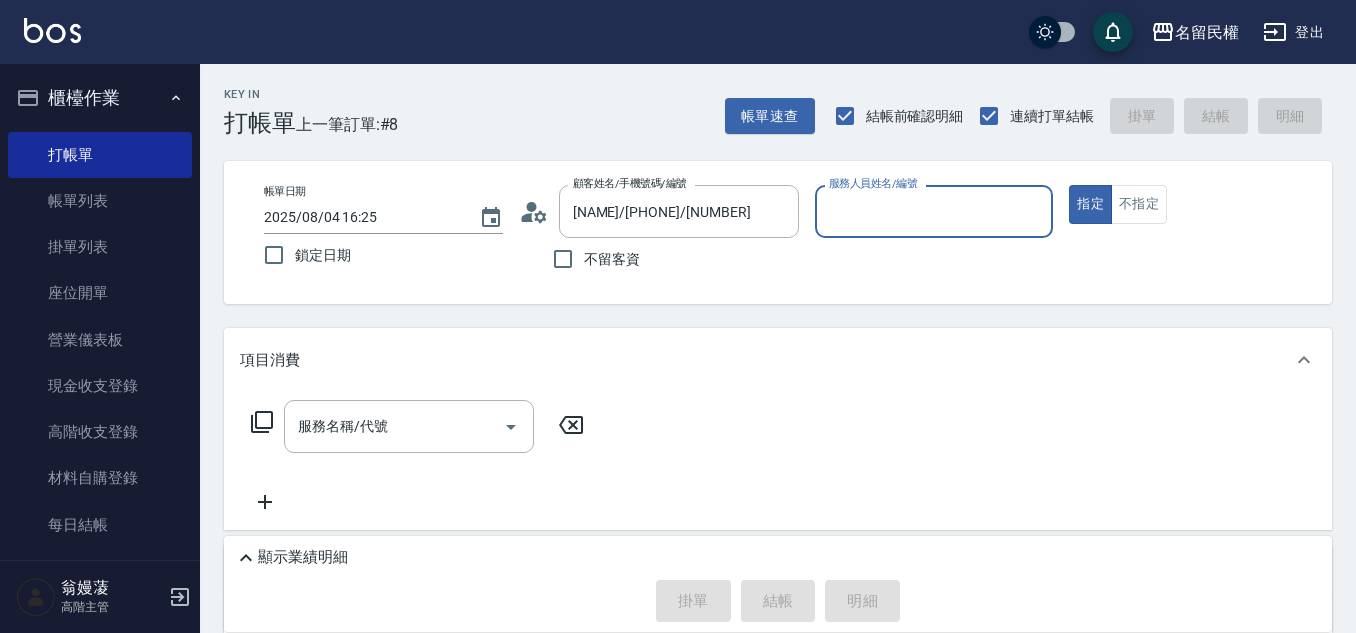 click 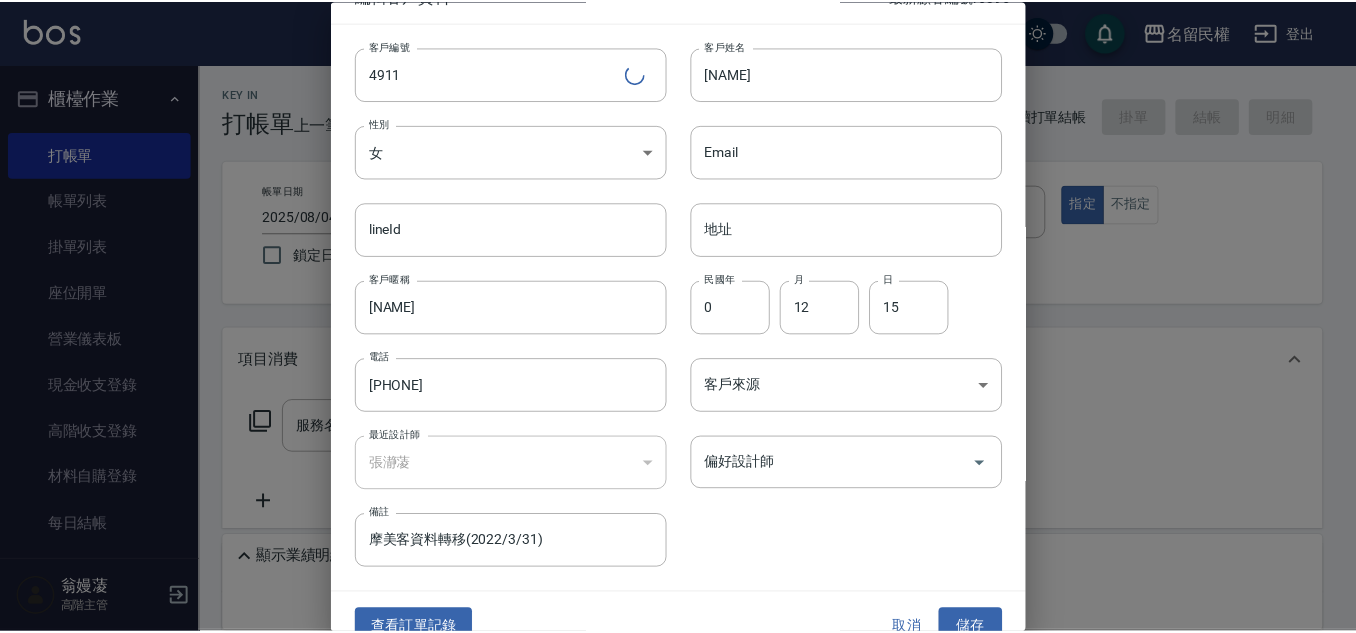 scroll, scrollTop: 60, scrollLeft: 0, axis: vertical 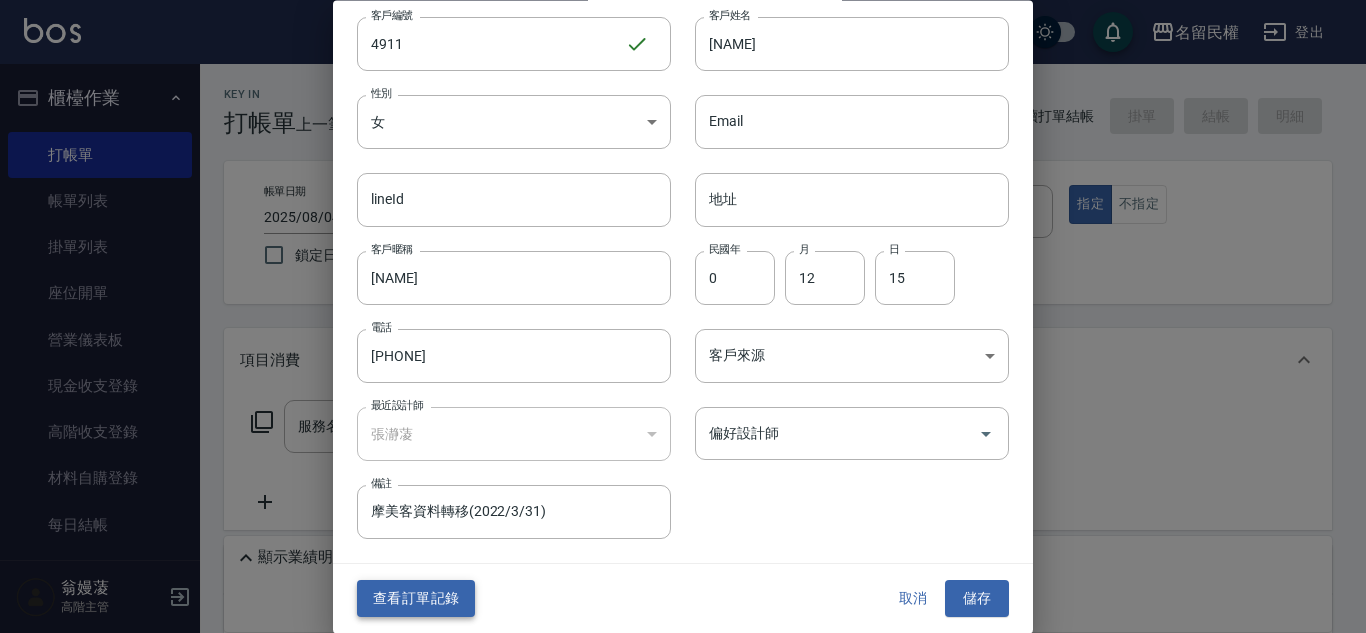 click on "查看訂單記錄" at bounding box center [416, 599] 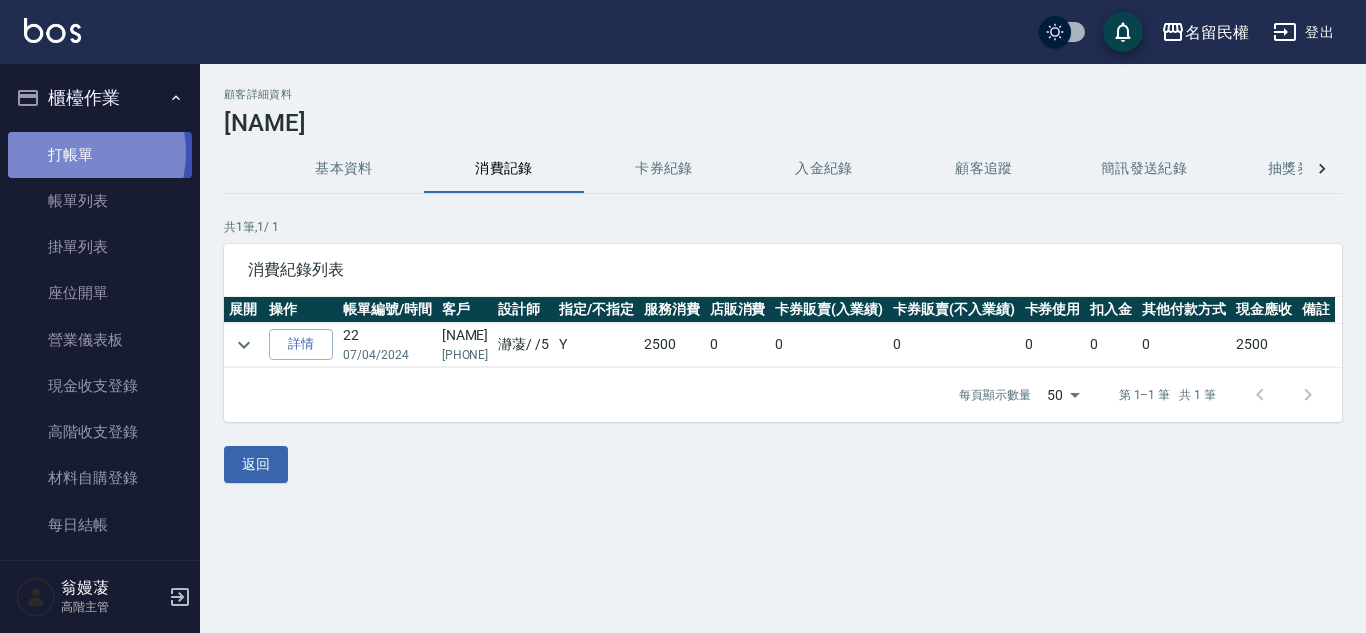click on "打帳單" at bounding box center (100, 155) 